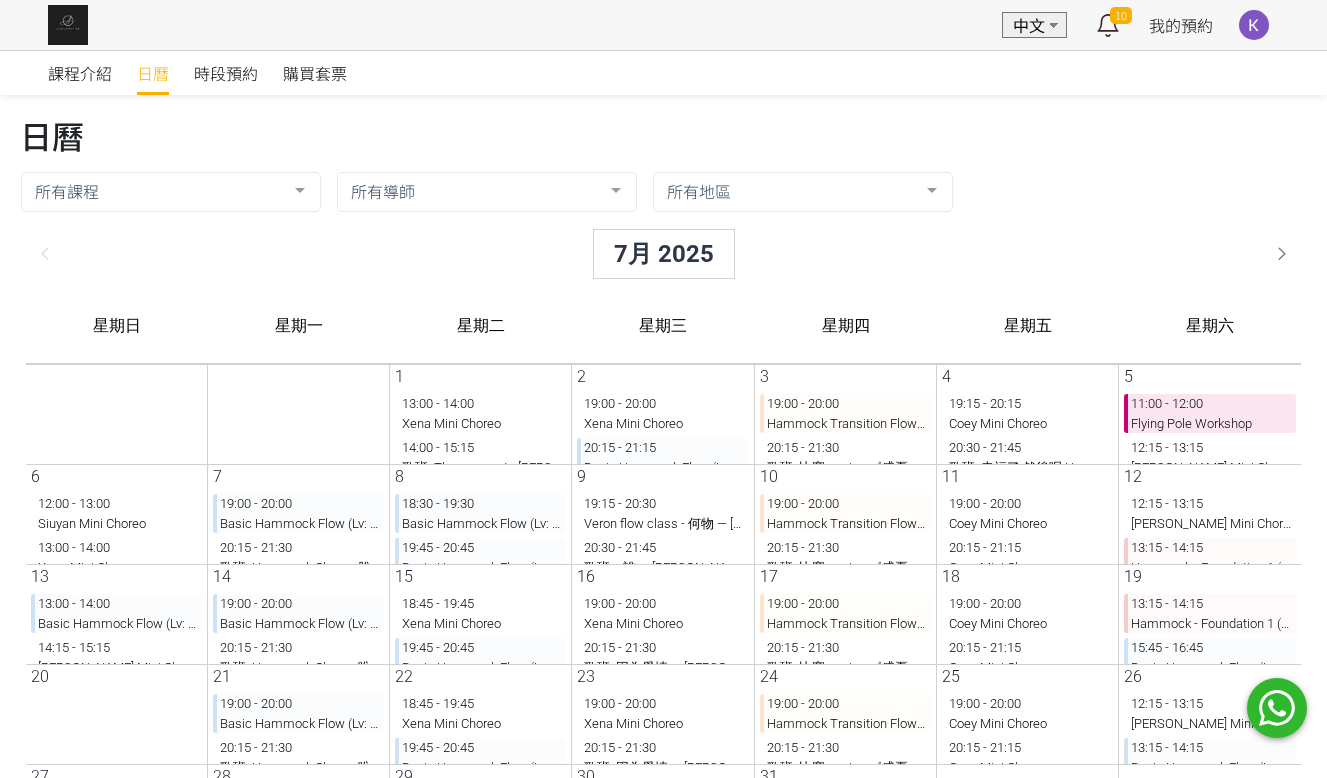 scroll, scrollTop: 0, scrollLeft: 0, axis: both 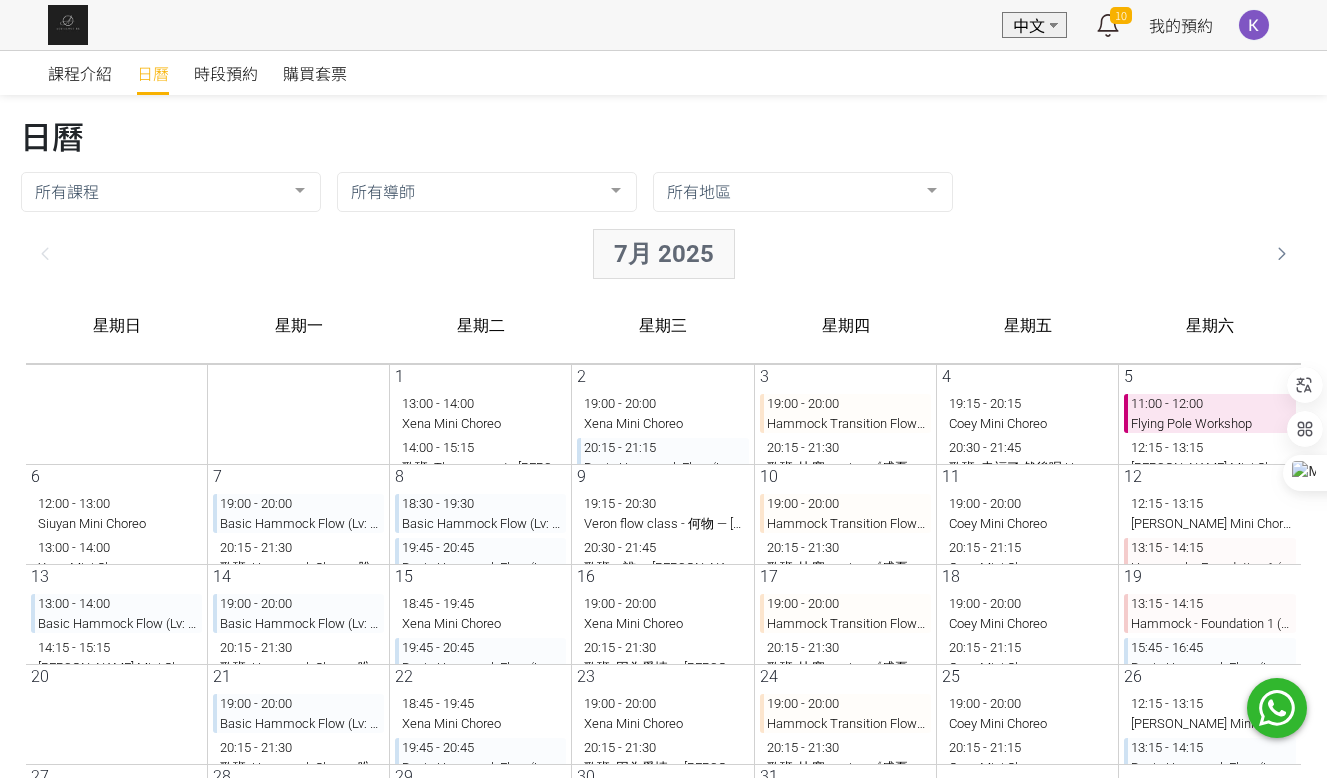 click on "7月 2025" at bounding box center [648, 254] 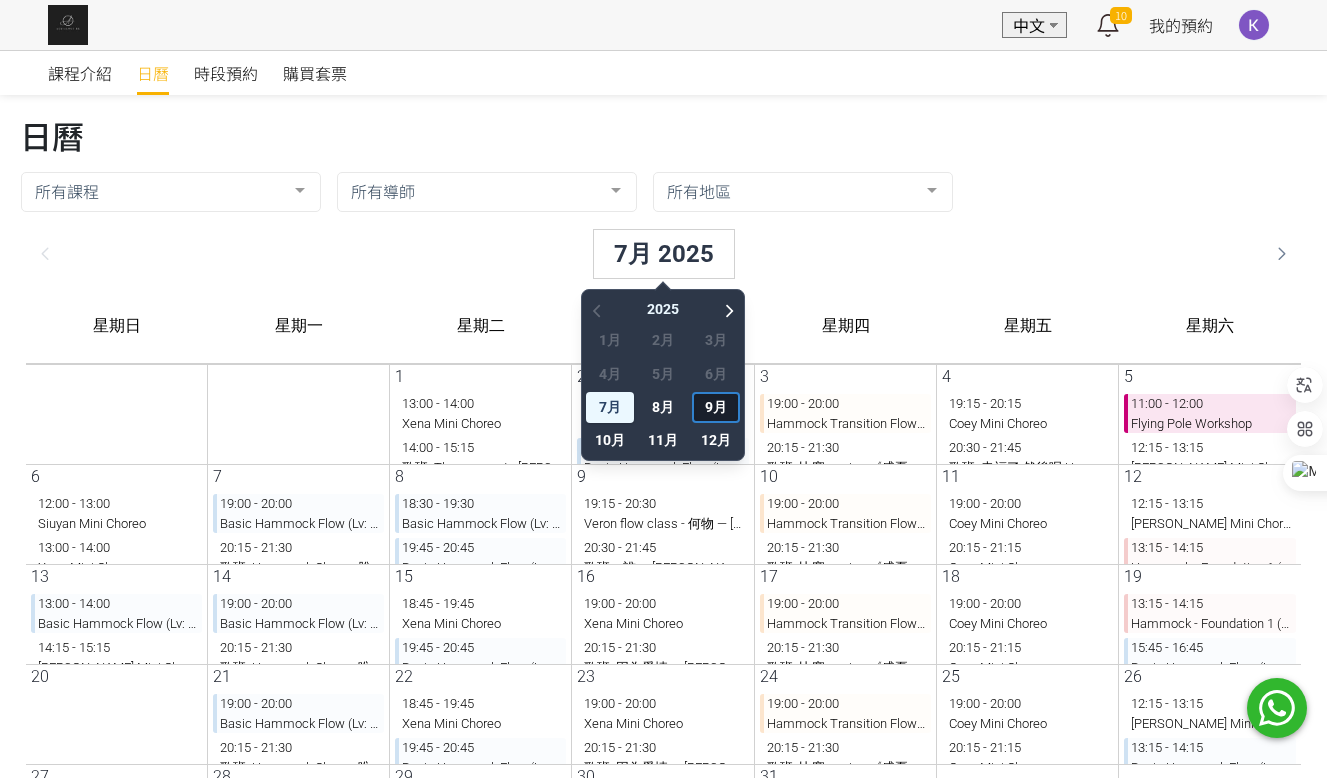 click on "9月" at bounding box center [700, 407] 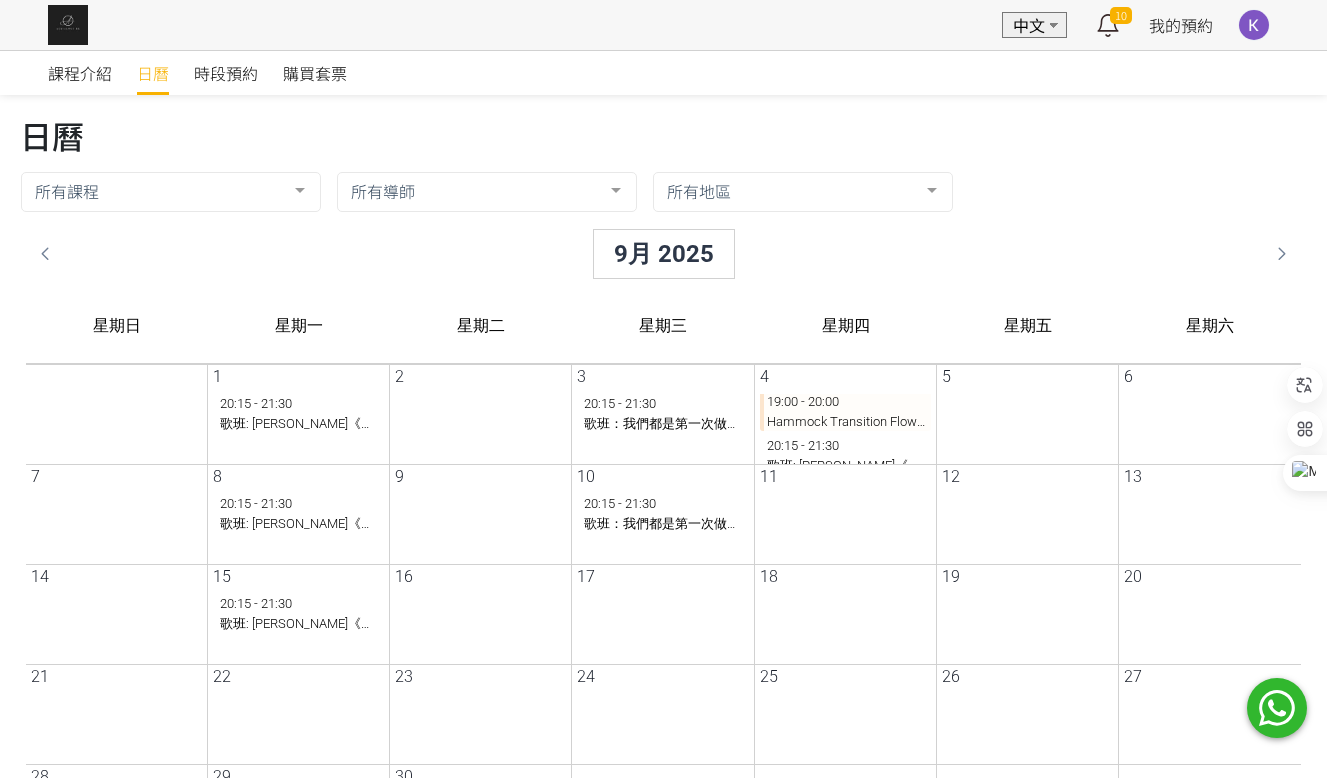 scroll, scrollTop: 0, scrollLeft: 0, axis: both 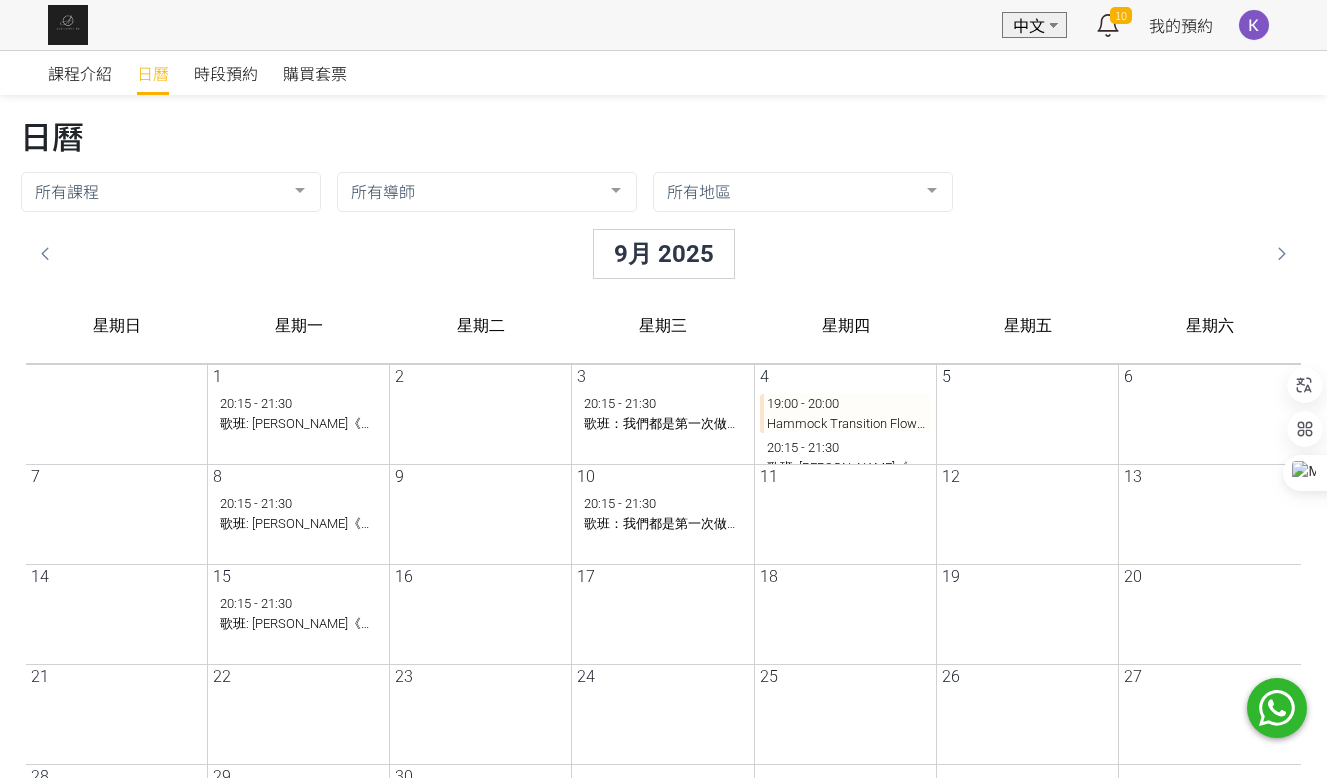 click on "19:00 - 20:00
Hammock Transition Flow (Intro - Lv1)" at bounding box center [829, 413] 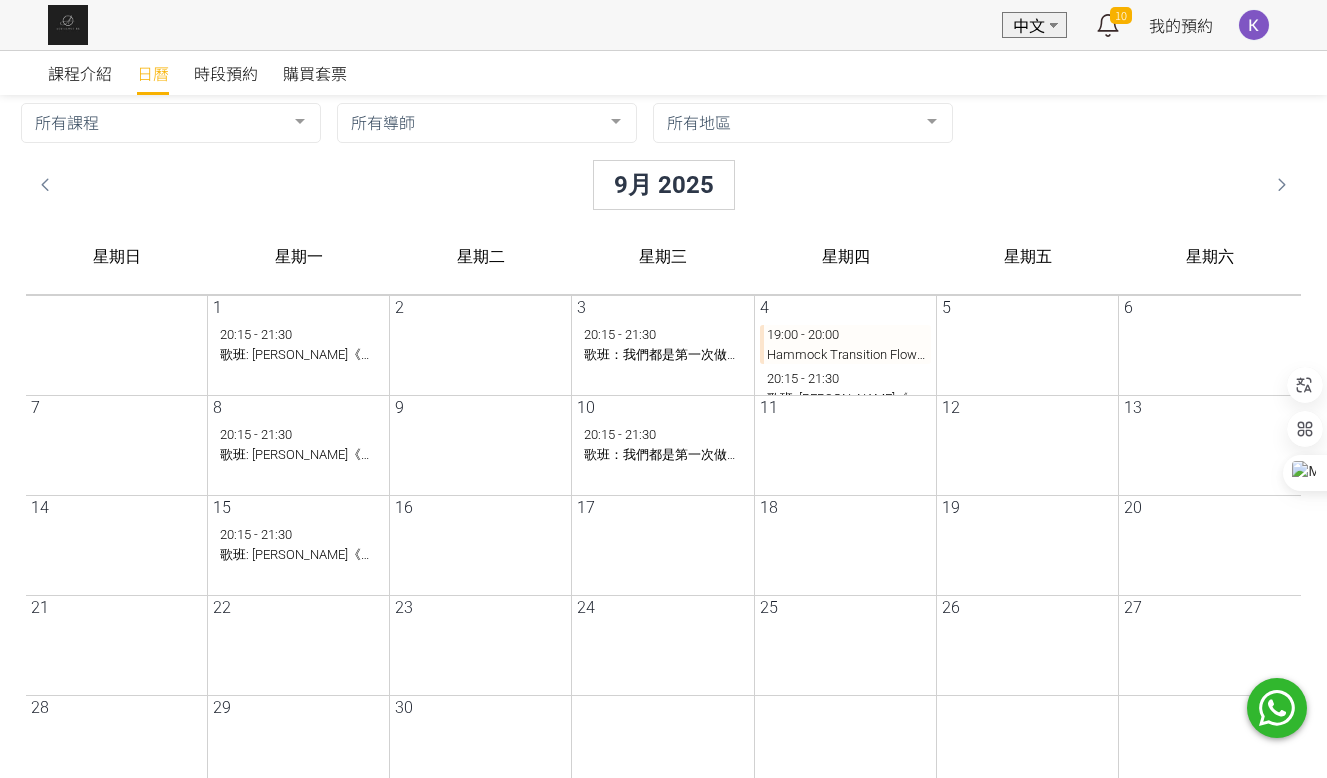 scroll, scrollTop: 200, scrollLeft: 0, axis: vertical 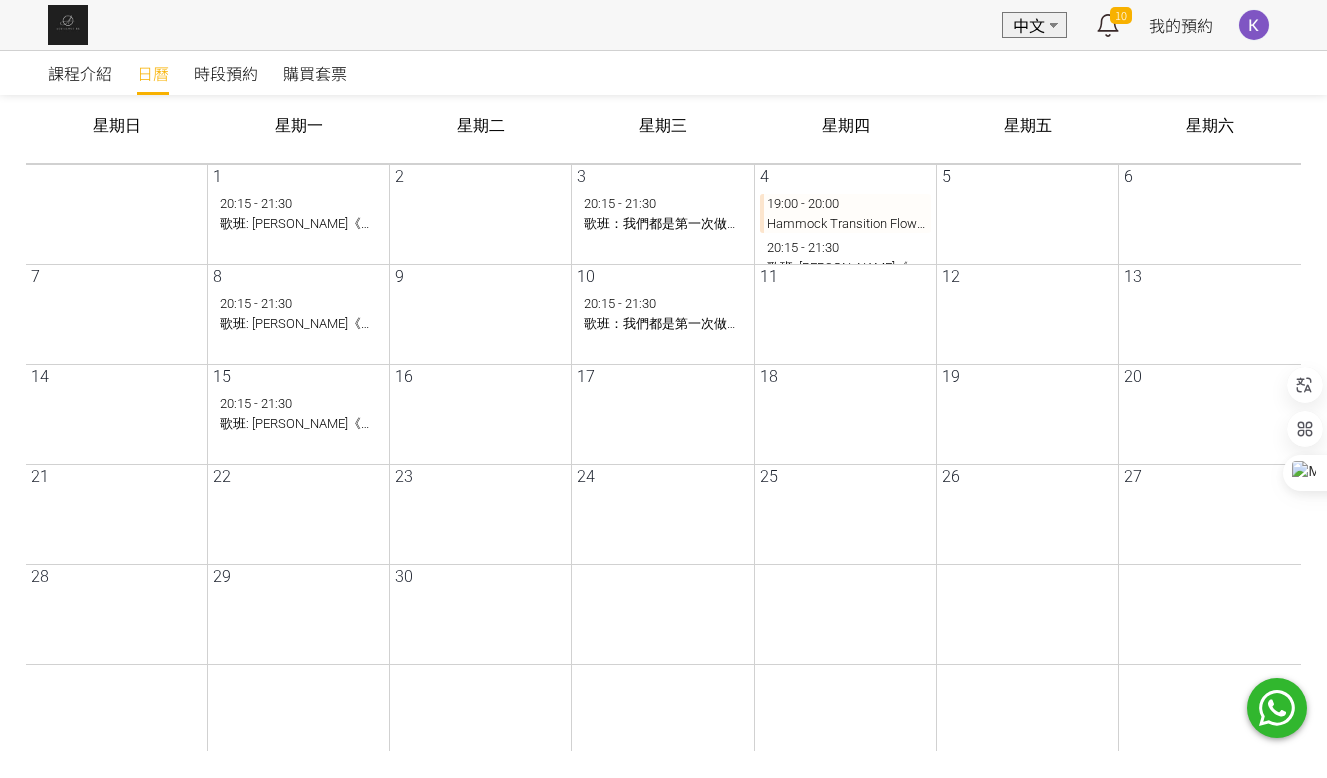 click at bounding box center (831, 529) 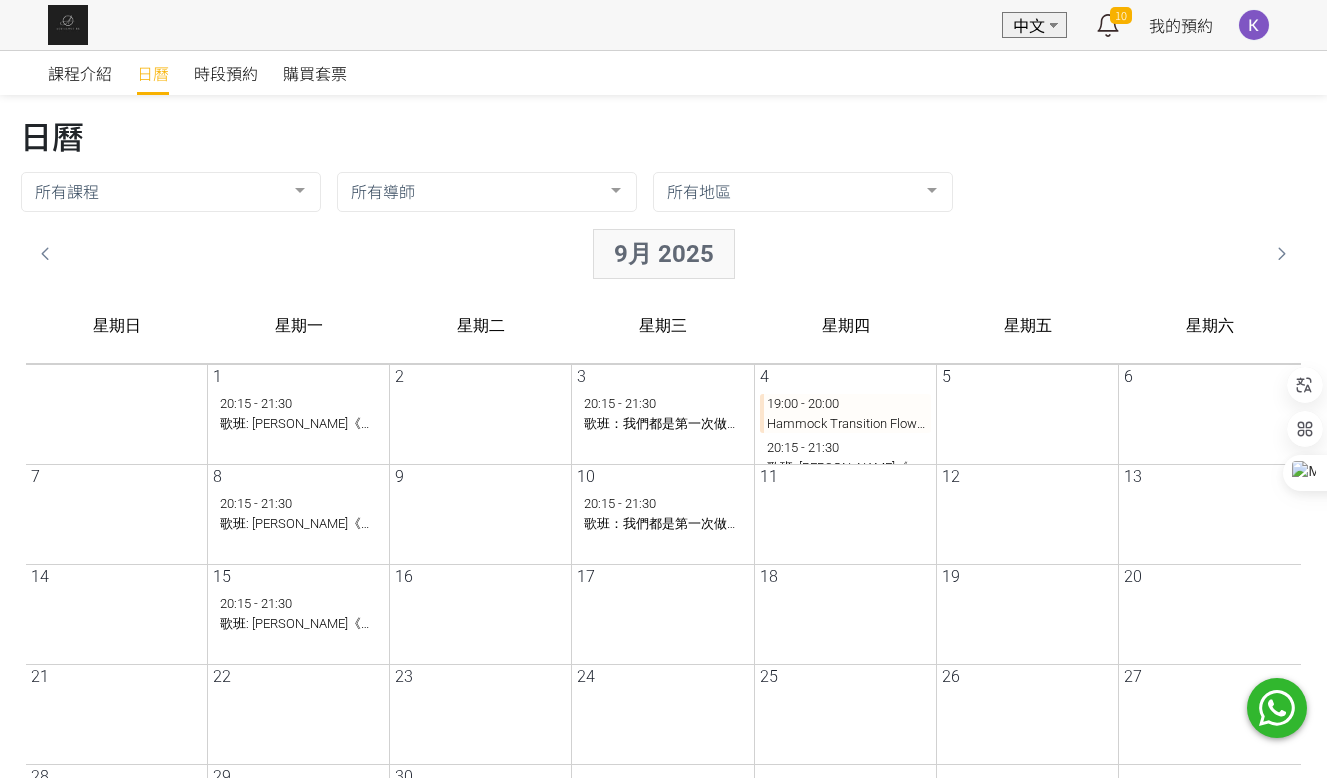 click on "9月 2025" at bounding box center (648, 254) 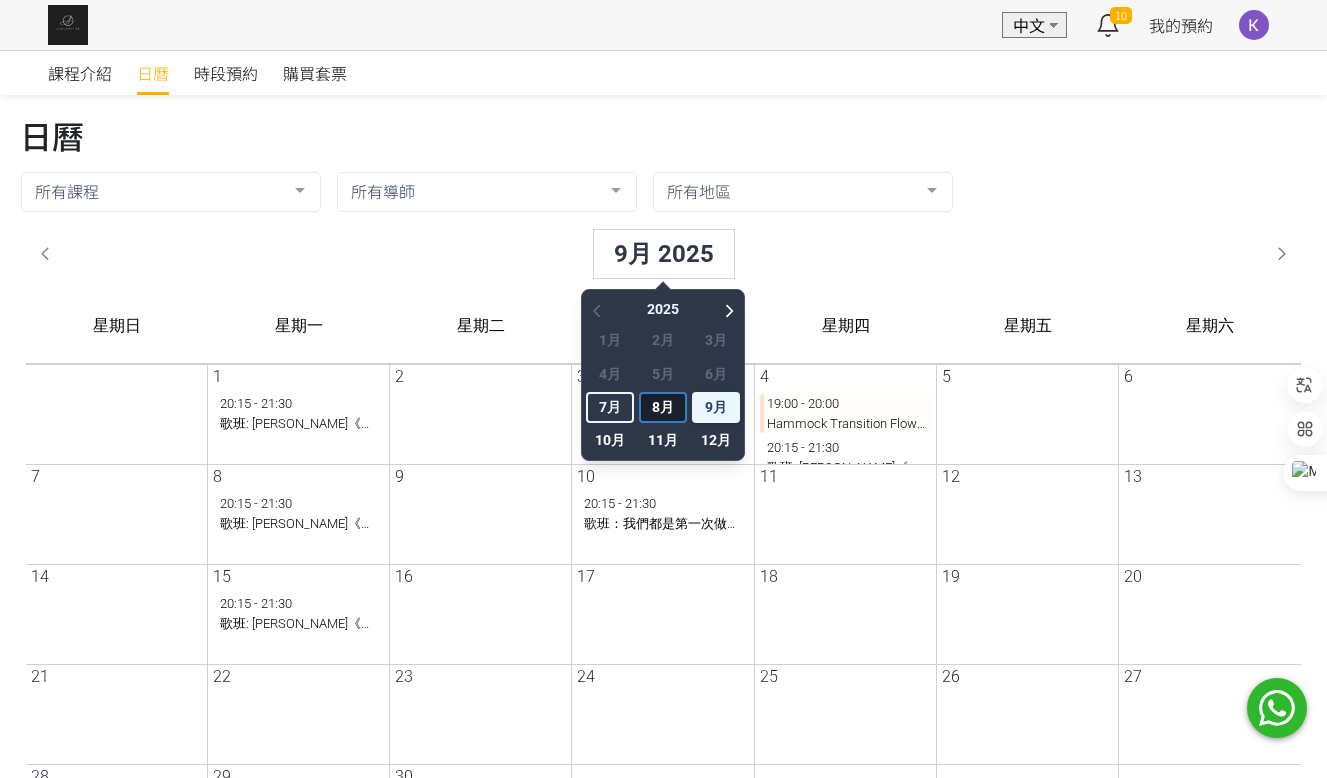 click on "8月" at bounding box center [647, 407] 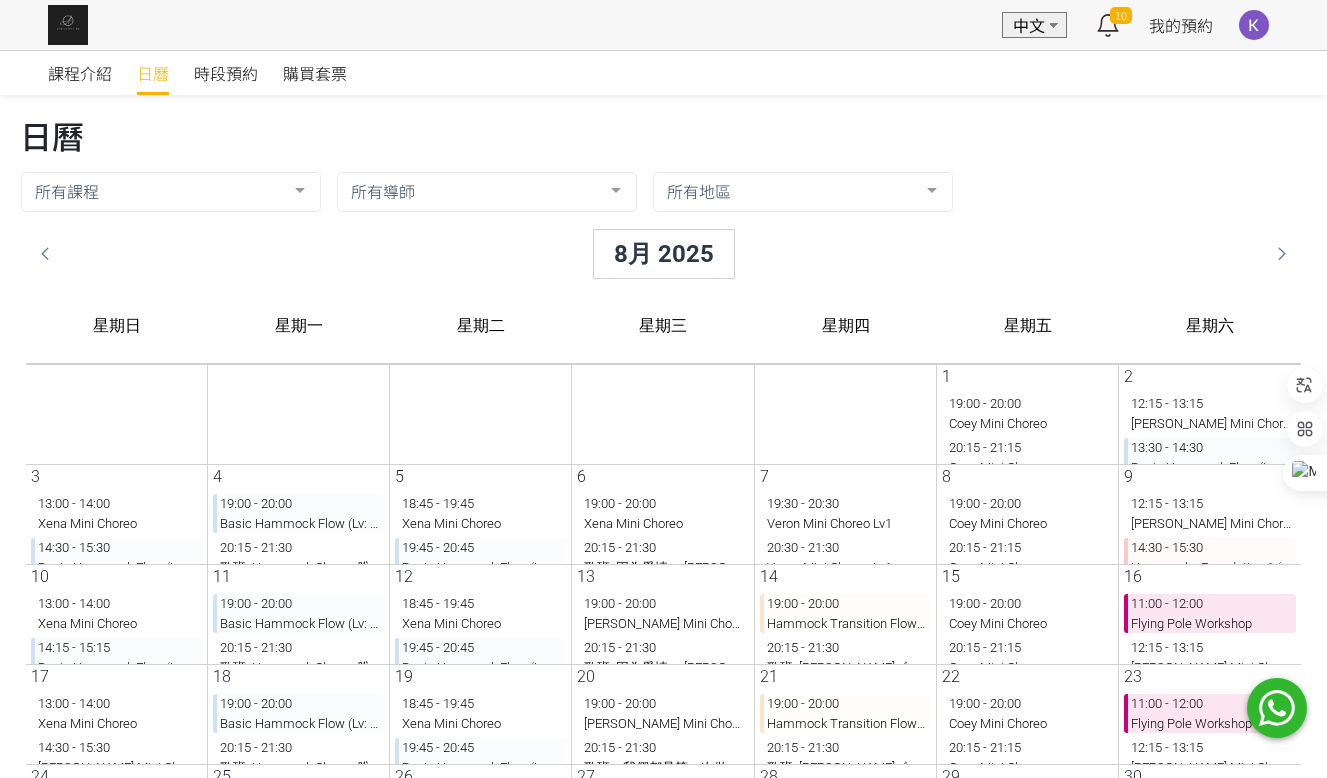 scroll, scrollTop: 18, scrollLeft: 0, axis: vertical 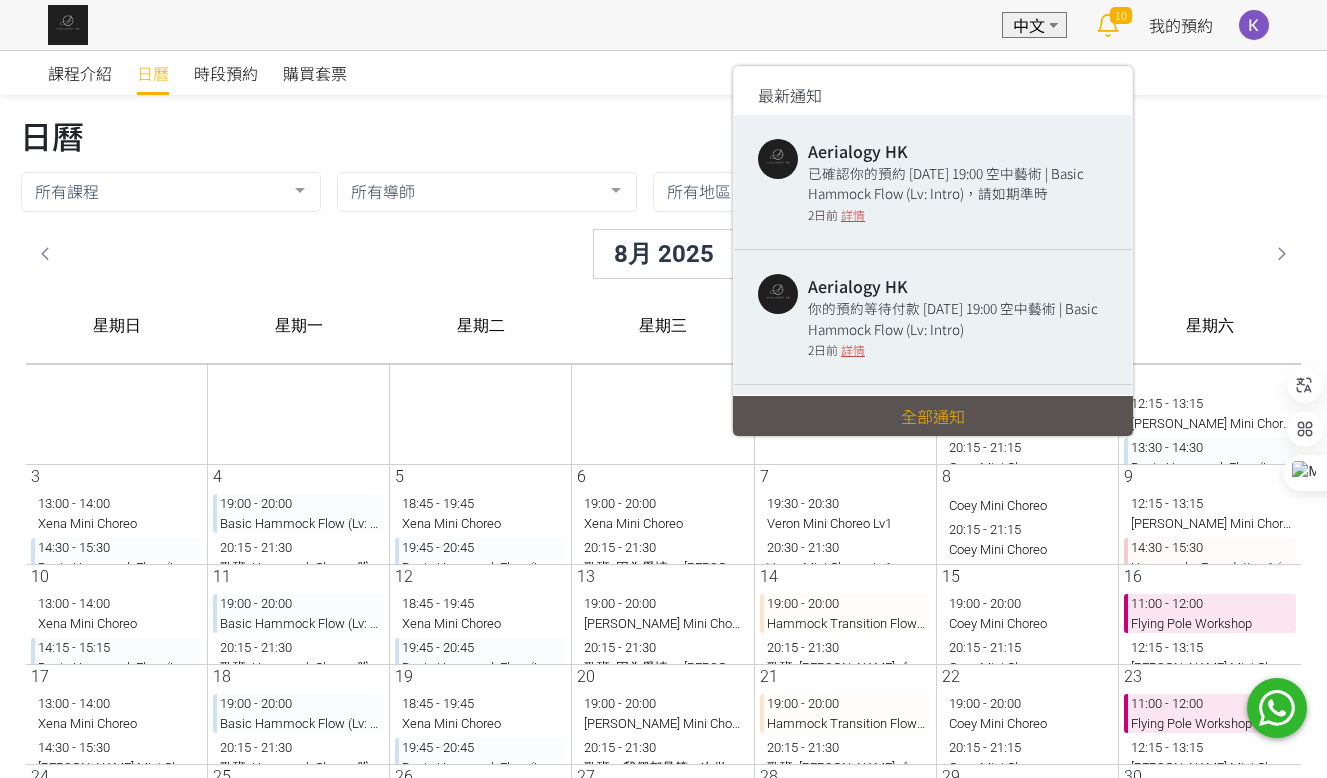 click at bounding box center (1107, 25) 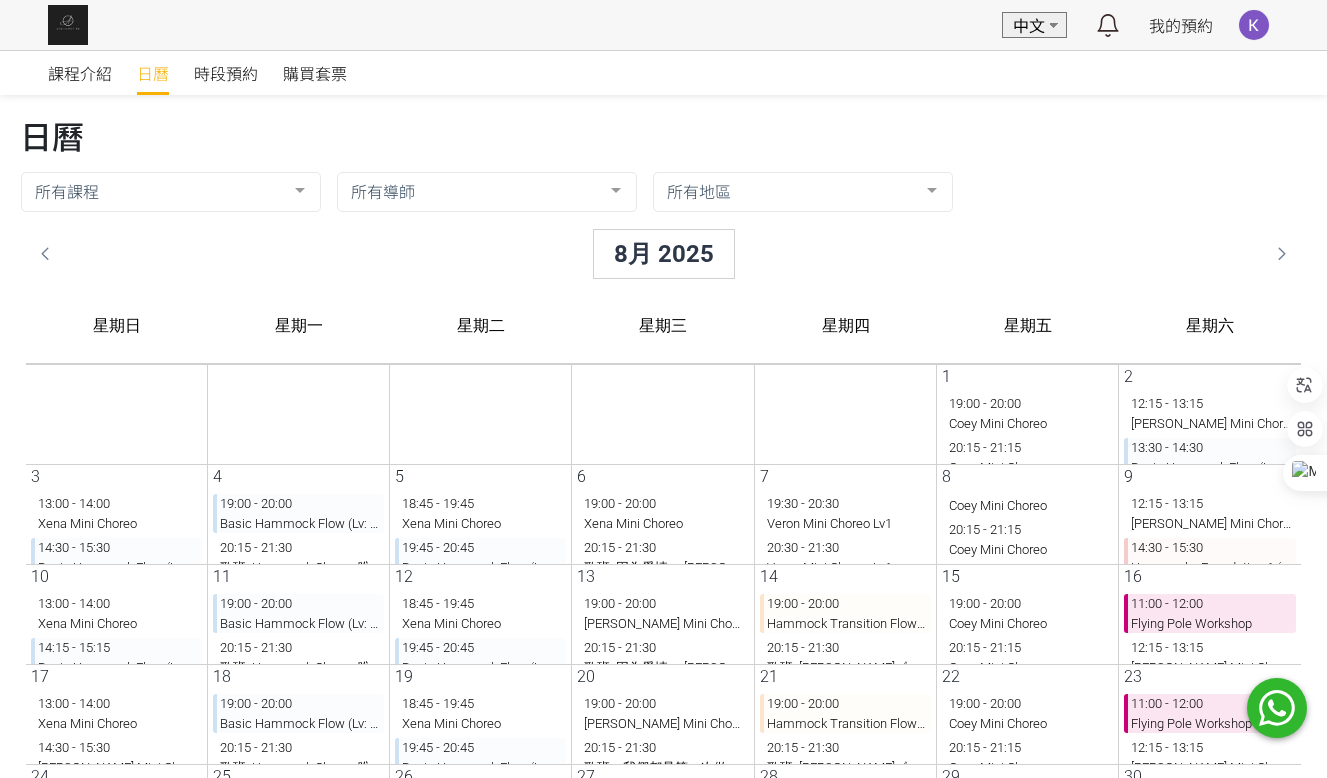 click at bounding box center [1254, 25] 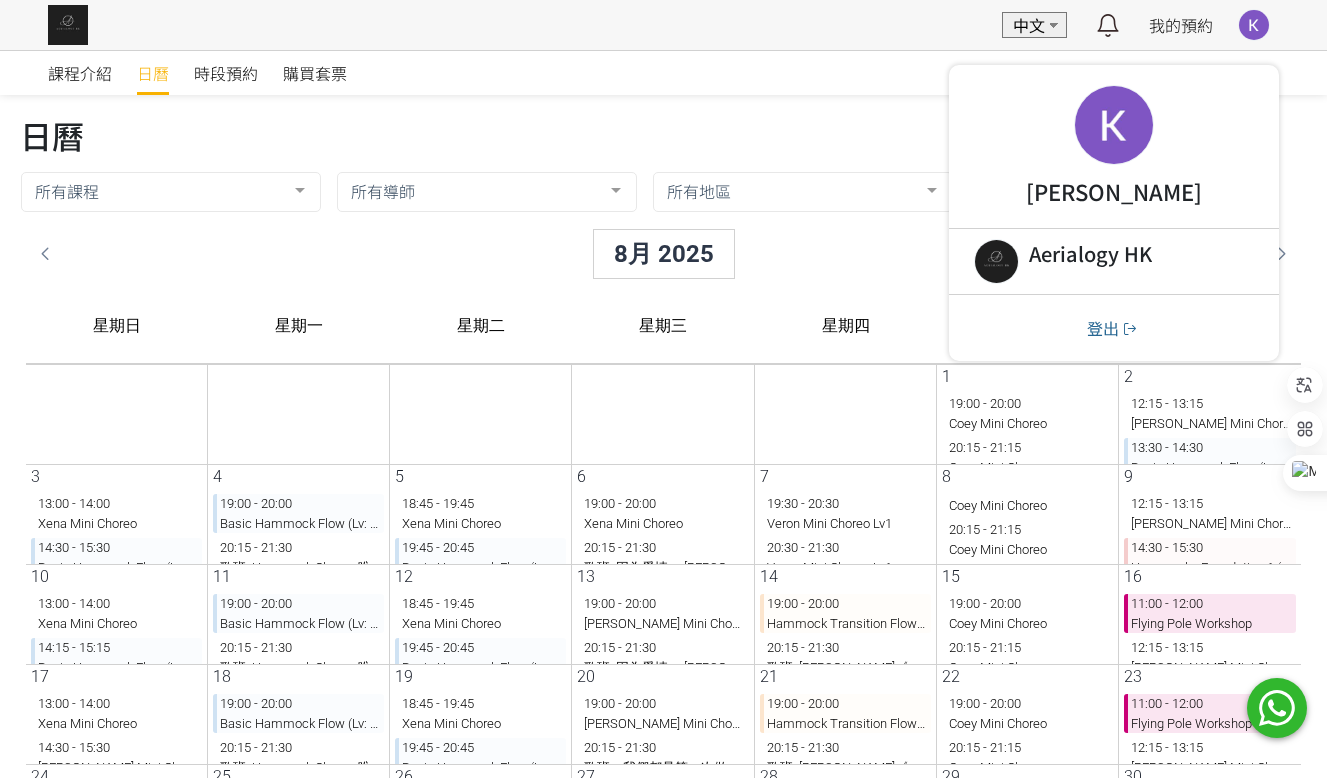 click on "EN 中文       最新通知     Aerialogy HK   已確認你的預約 2025/09/29 星期一 19:00 空中藝術 | Basic Hammock Flow (Lv: Intro)，請如期準時   2日前   詳情   Aerialogy HK   你的預約等待付款 2025/09/29 星期一 19:00 空中藝術 | Basic Hammock Flow (Lv: Intro)   2日前   詳情   Aerialogy HK   已確認你的預約 2025/09/22 星期一 19:00 空中藝術 | Basic Hammock Flow (Lv: Intro)，請如期準時   2日前   詳情   Aerialogy HK   你的預約等待付款 2025/09/22 星期一 19:00 空中藝術 | Basic Hammock Flow (Lv: Intro)   2日前   詳情   Aerialogy HK   已確認你的預約 2025/09/15 星期一 19:00 空中藝術 | Basic Hammock Flow (Lv: Intro)，請如期準時   2日前   詳情   Aerialogy HK   你的預約等待付款 2025/09/15 星期一 19:00 空中藝術 | Basic Hammock Flow (Lv: Intro)   2日前   詳情   Aerialogy HK   已確認你的預約 2025/09/08 星期一 19:00 空中藝術 | Basic Hammock Flow (Lv: Intro)，請如期準時   2日前" at bounding box center (663, 25) 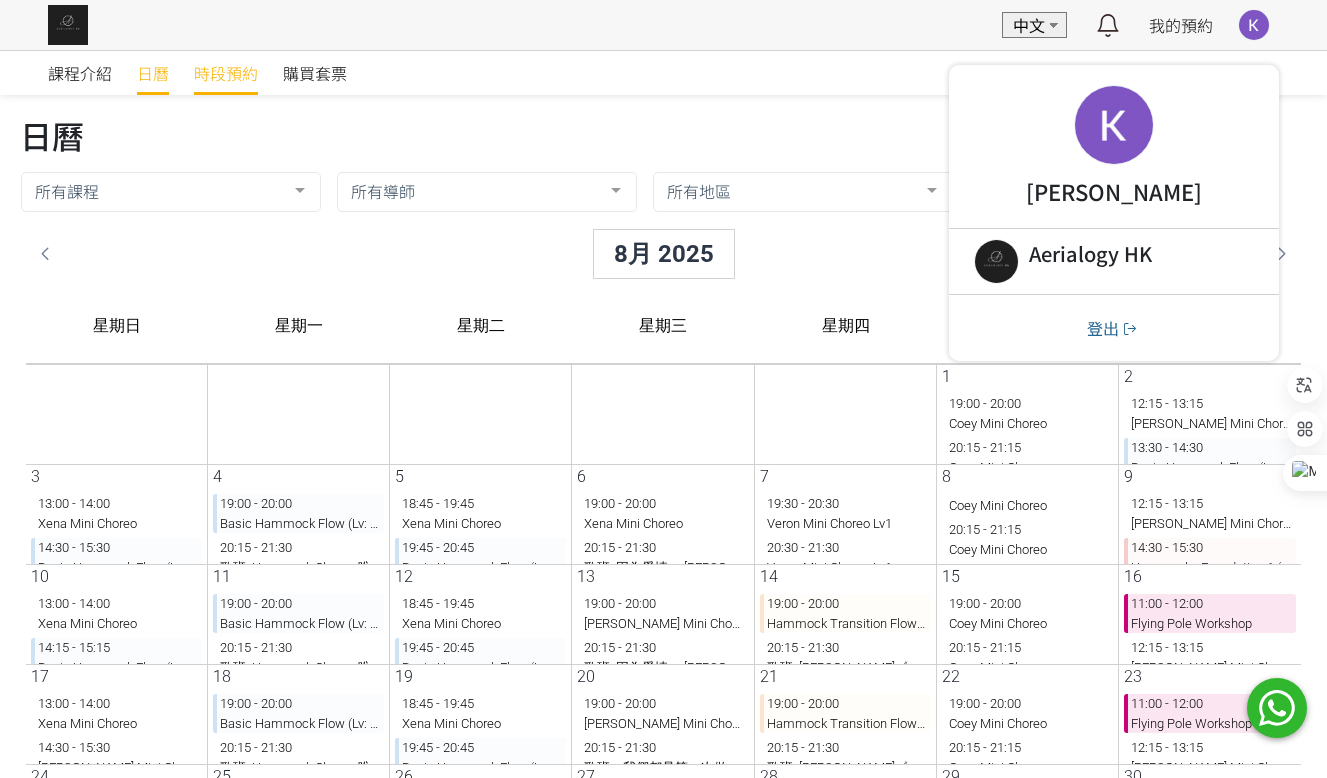 click on "時段預約" at bounding box center (226, 73) 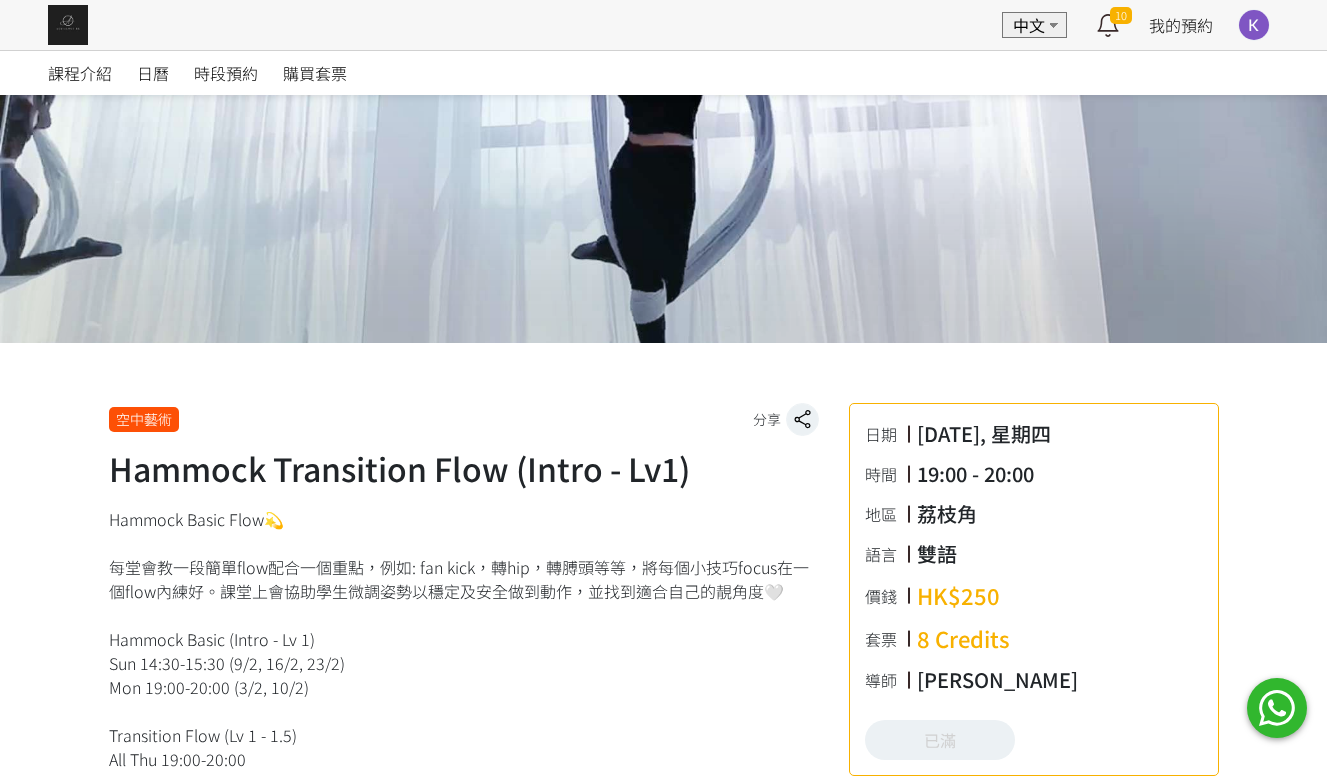 scroll, scrollTop: 500, scrollLeft: 0, axis: vertical 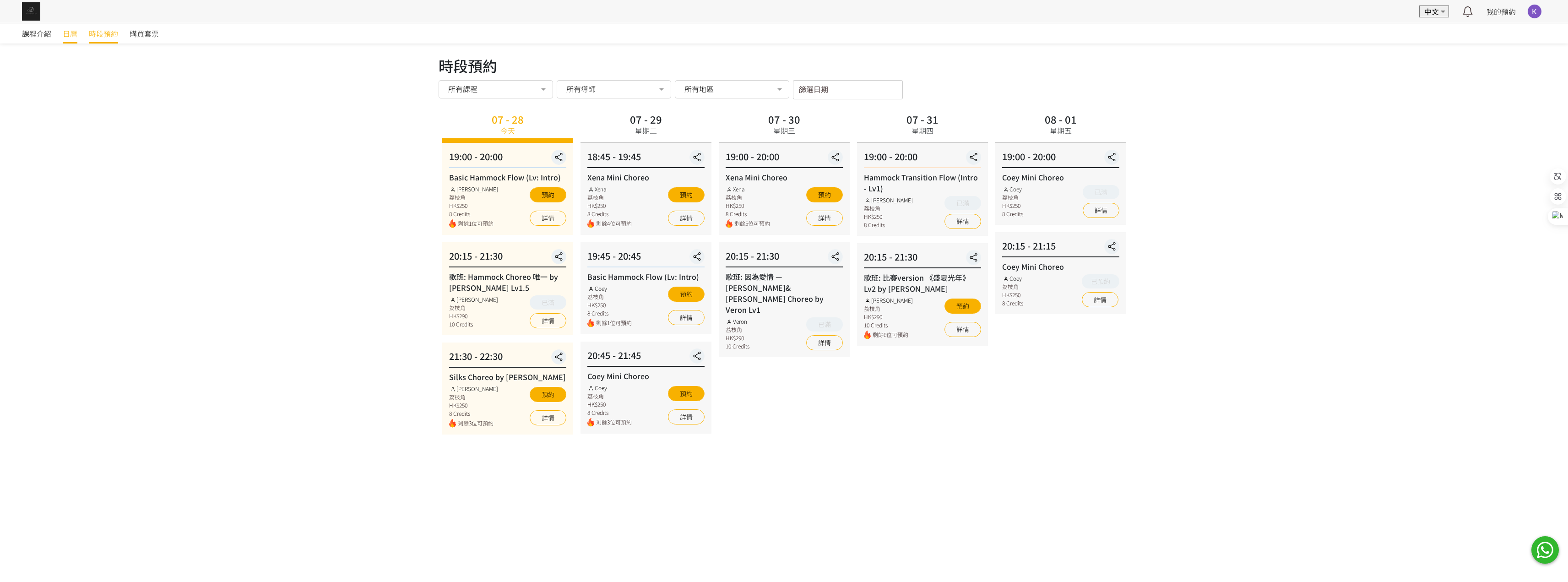 click on "日曆" at bounding box center (70, 33) 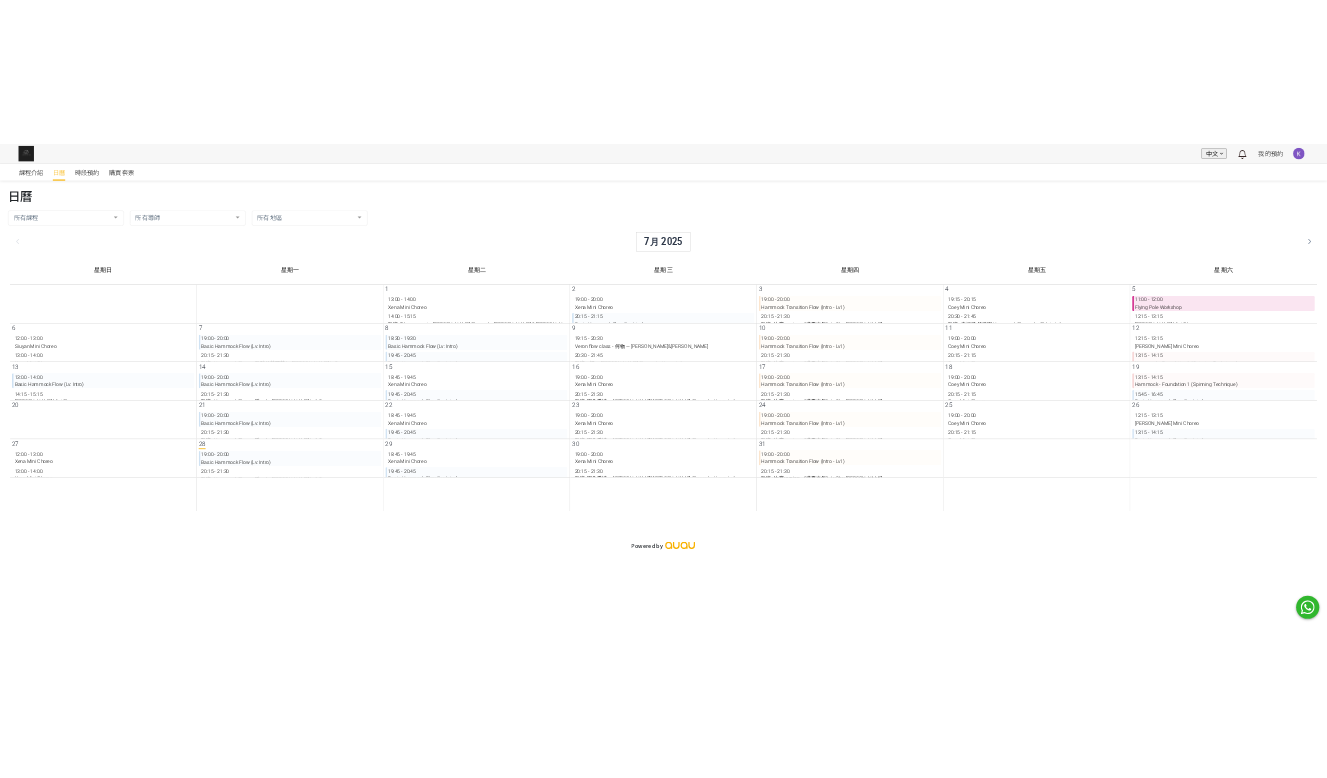 scroll, scrollTop: 0, scrollLeft: 0, axis: both 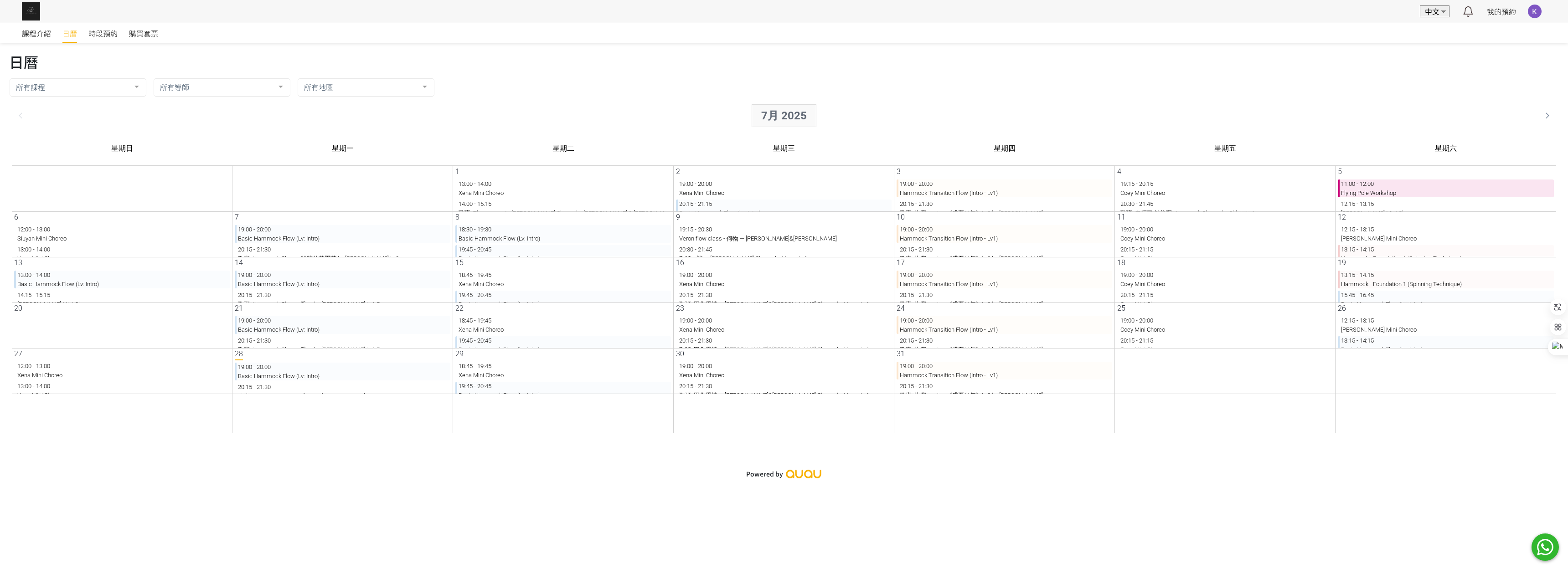click on "7月 2025" at bounding box center (777, 116) 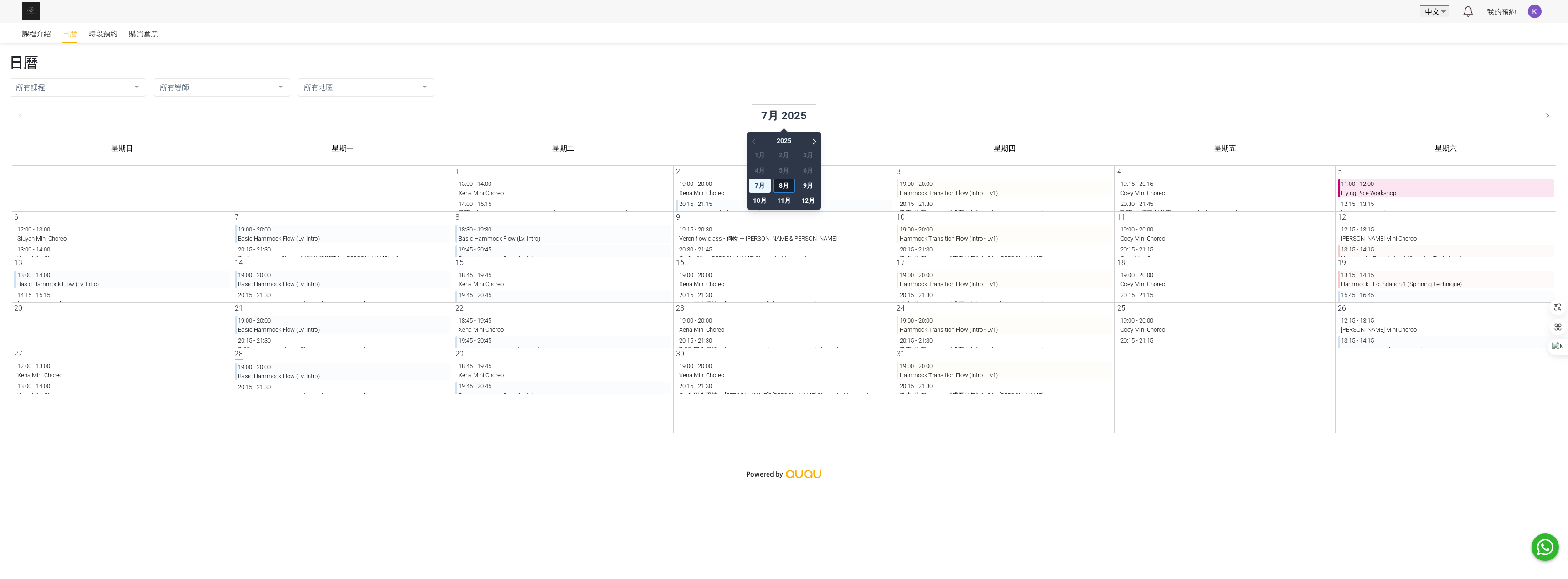 click on "8月" at bounding box center (777, 185) 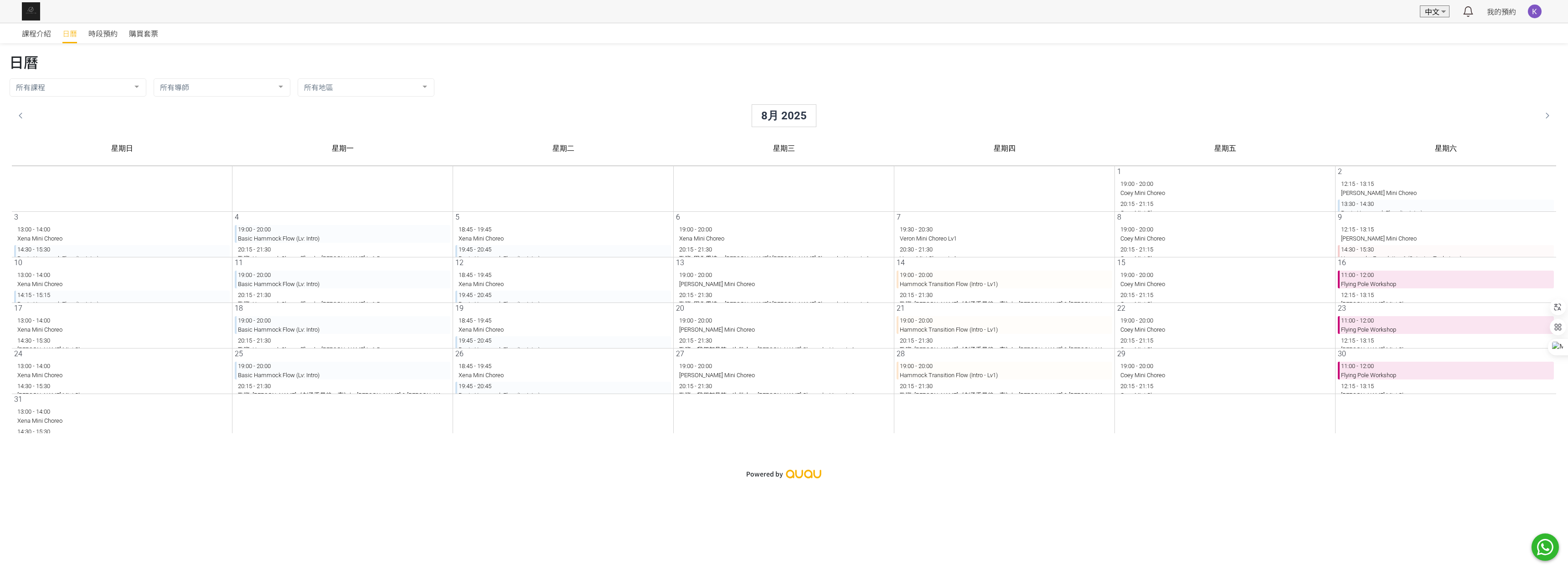 click on "19:00 - 20:00
Basic Hammock Flow (Lv: Intro)" at bounding box center [335, 234] 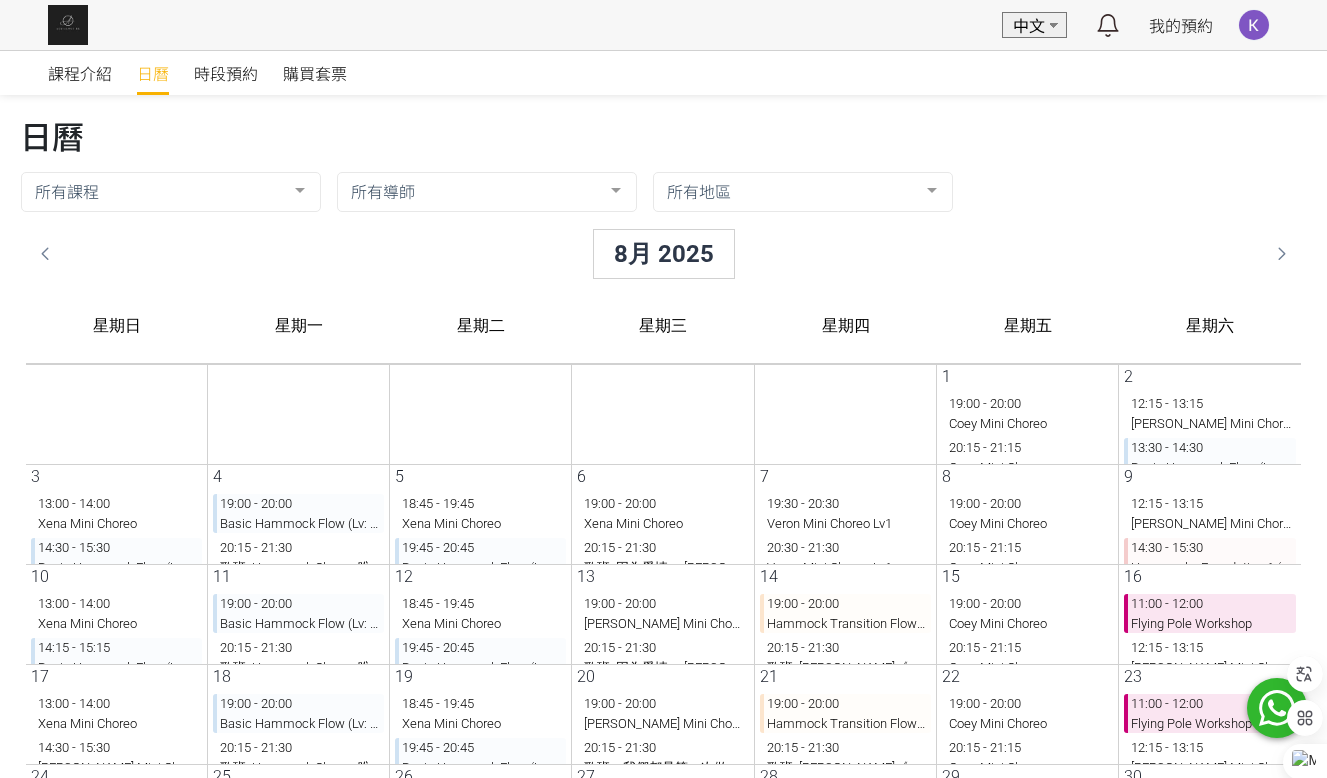 click on "2
12:15 - 13:15
Jessica Mini Choreo
13:30 - 14:30
Basic Hammock Flow (Lv: Intro)
14:30 - 15:30
Hammock - Foundation 1 (Spinning Technique)
15:45 - 16:45
Basic Hammock Flow (Lv: Intro)
17:00 - 18:00
Basic Hammock Flow (Lv: Intro)" at bounding box center (1194, 414) 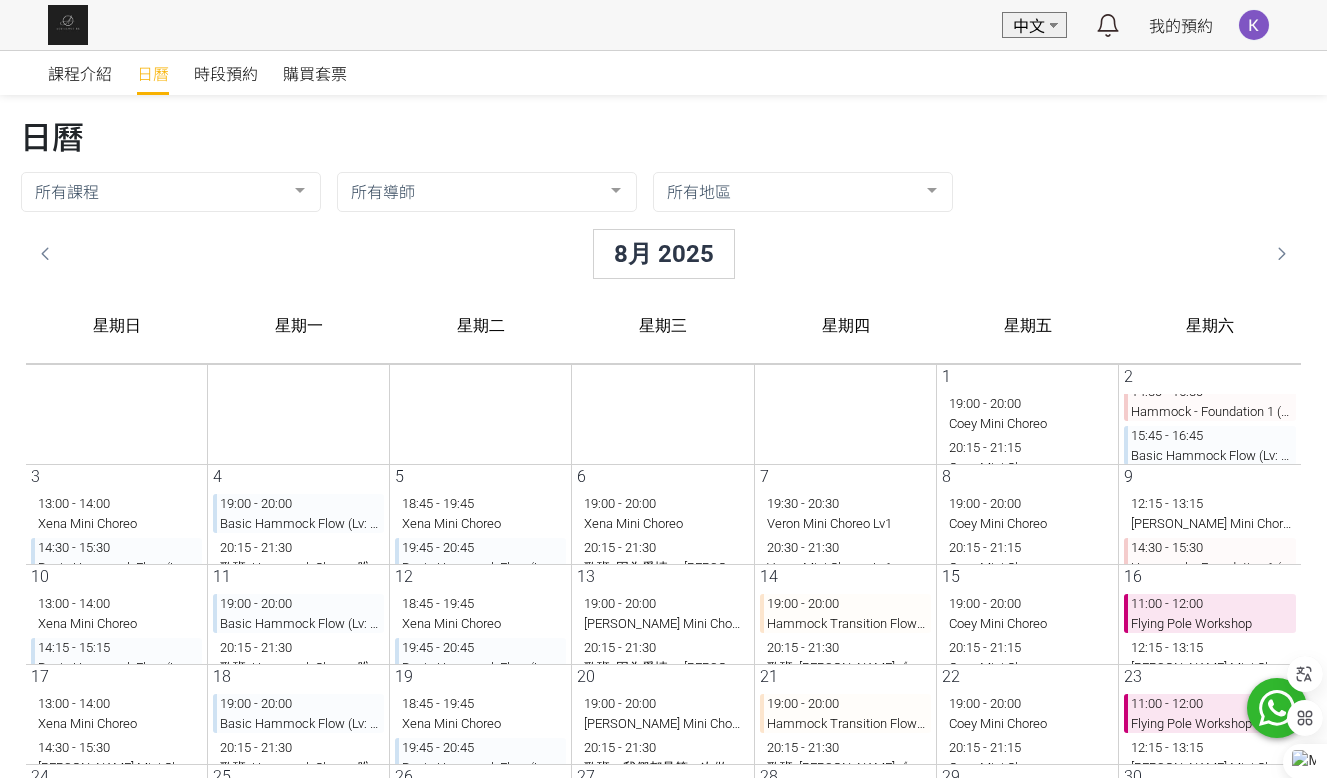 click on "14:30 - 15:30
Hammock - Foundation 1 (Spinning Technique)" at bounding box center (1194, 401) 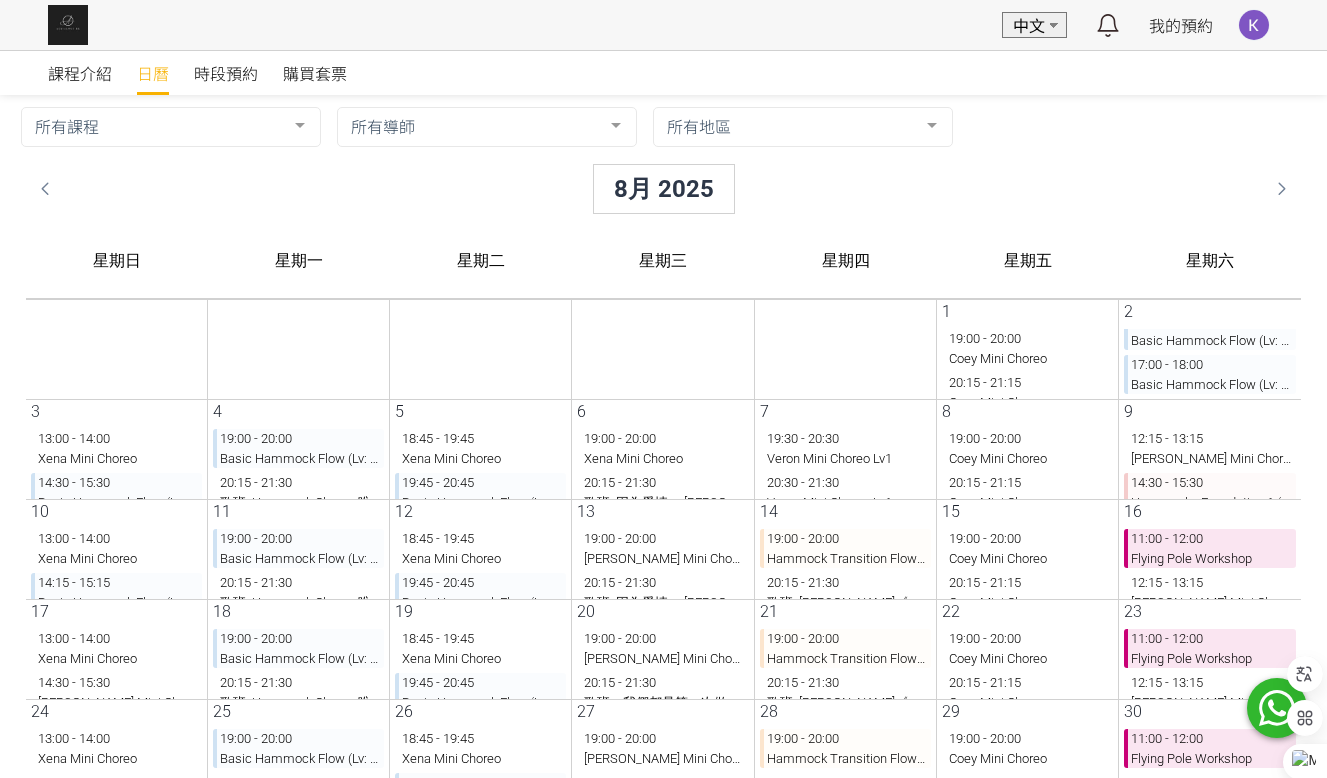 scroll, scrollTop: 100, scrollLeft: 0, axis: vertical 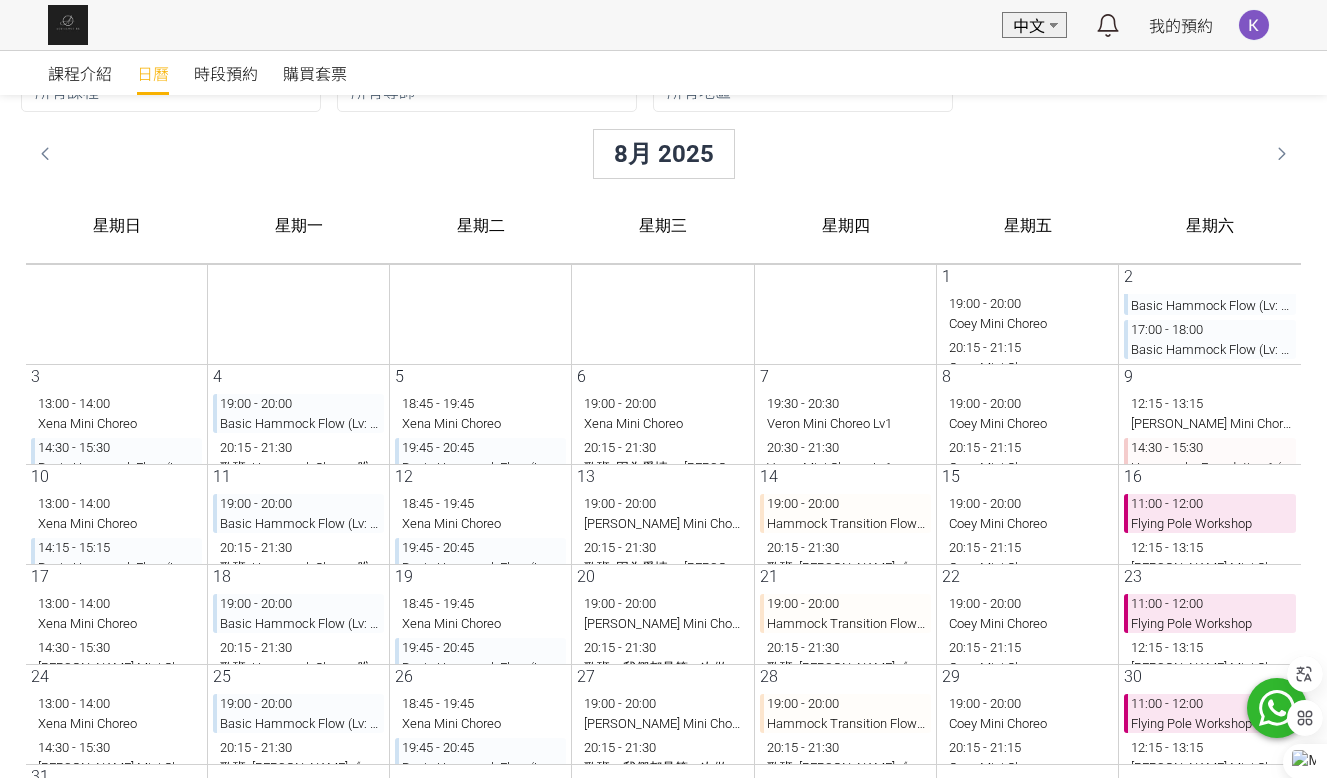 click on "17:00 - 18:00
Basic Hammock Flow (Lv: Intro)" at bounding box center (1194, 339) 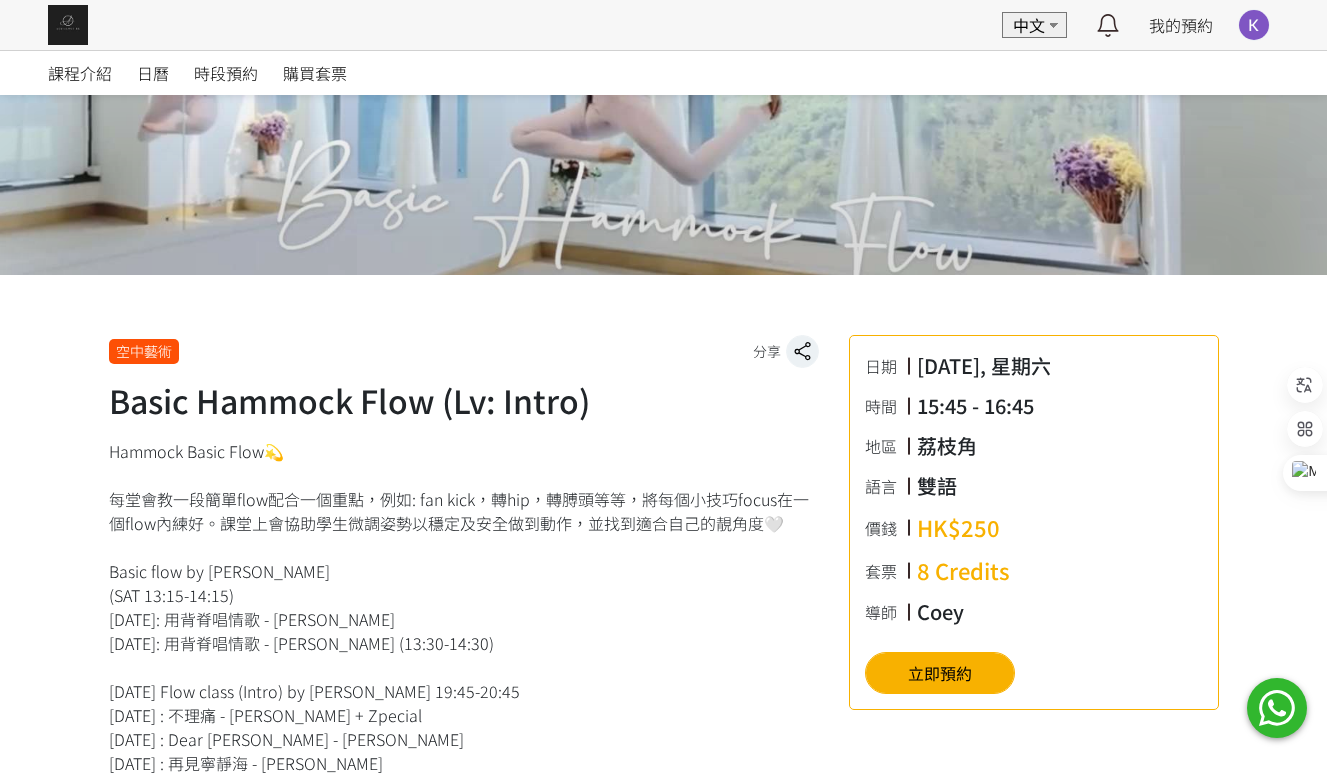 scroll, scrollTop: 520, scrollLeft: 0, axis: vertical 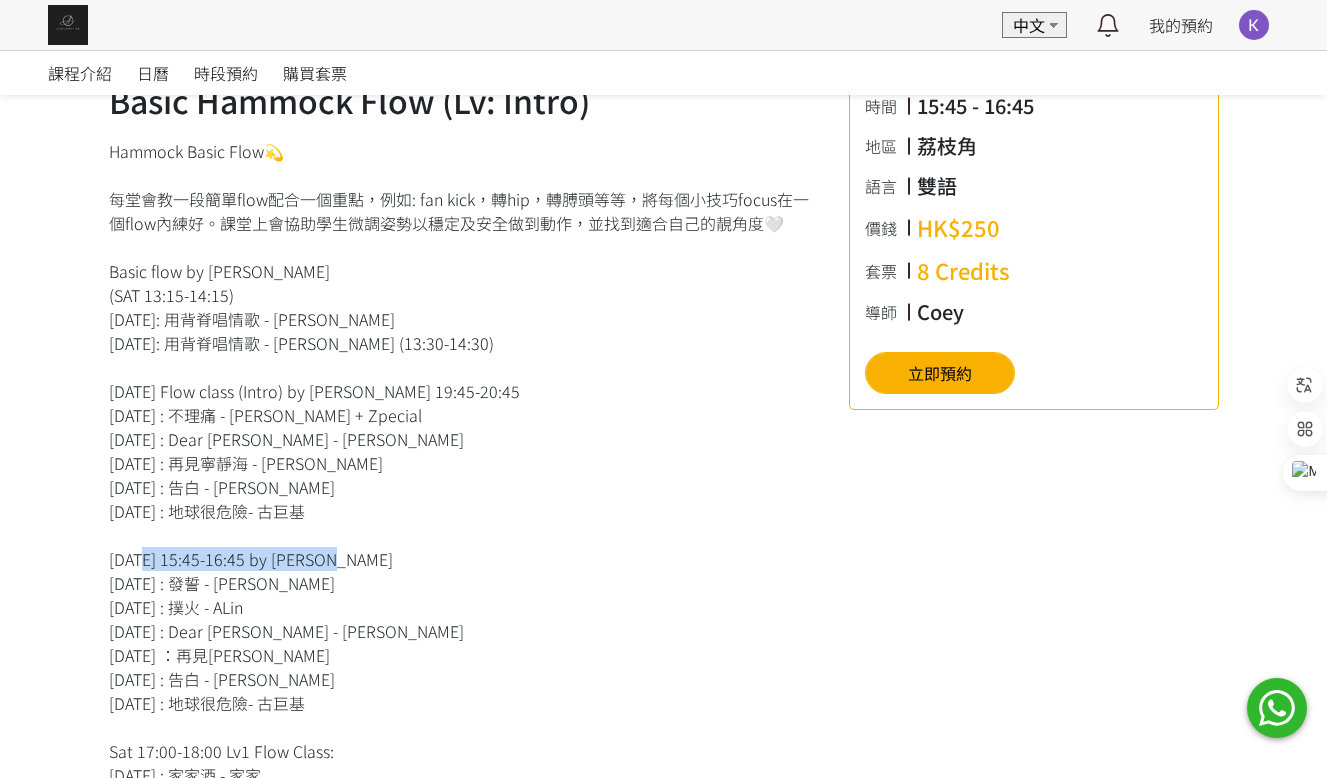drag, startPoint x: 348, startPoint y: 561, endPoint x: 136, endPoint y: 560, distance: 212.00237 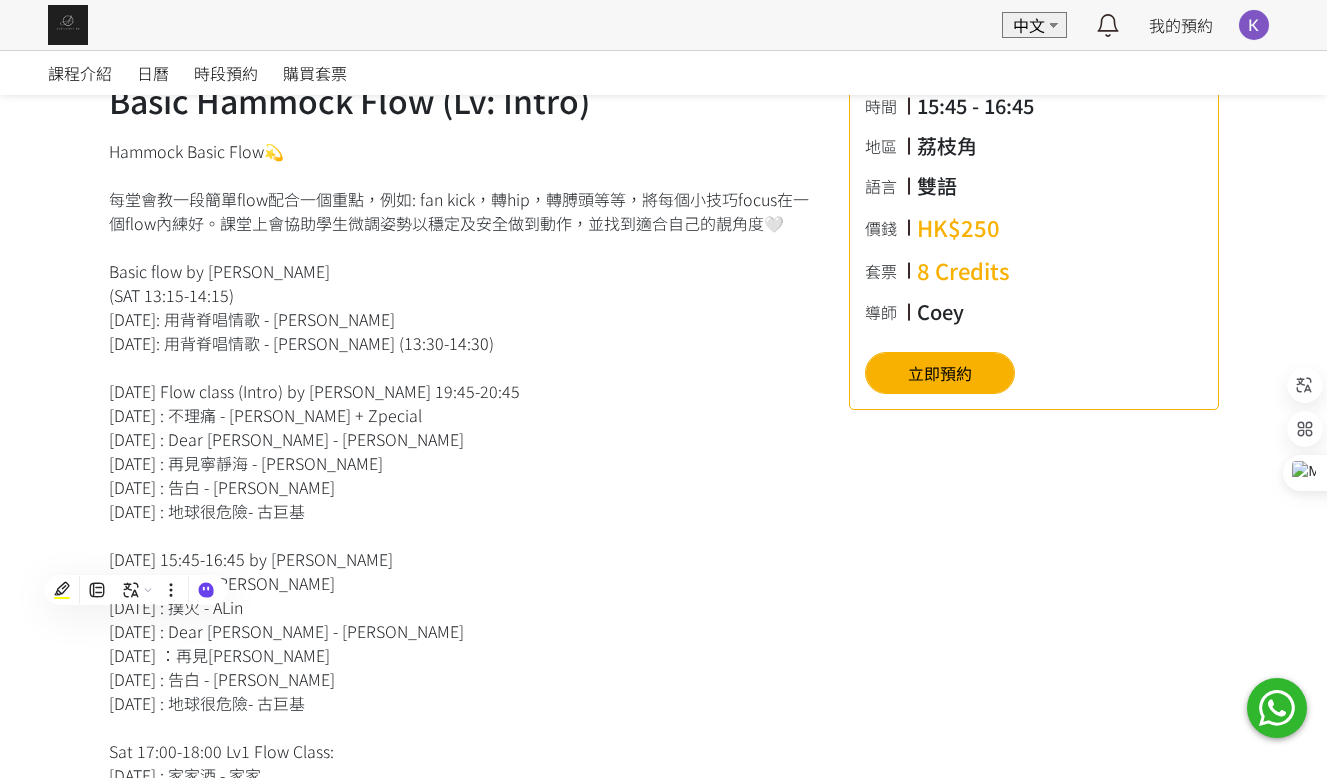 click on "Hammock Basic Flow💫
每堂會教一段簡單flow配合一個重點，例如: fan kick，轉hip，轉膊頭等等，將每個小技巧focus在一個flow內練好。課堂上會協助學生微調姿勢以穩定及安全做到動作，並找到適合自己的靚角度🤍
Basic flow by [PERSON_NAME]
(SAT 13:15-14:15)
[DATE]: 用背脊唱情歌 - [PERSON_NAME]
[DATE]: 用背脊唱情歌 - [PERSON_NAME] (13:30-14:30)
[DATE] Flow class (Intro) by [PERSON_NAME] 19:45-20:45
[DATE] : 不理痛 - [PERSON_NAME] + Zpecial
[DATE]  : Dear [PERSON_NAME] - [PERSON_NAME]
[DATE] : 再見寧靜海 - [PERSON_NAME]
[DATE]  : 告白 - [PERSON_NAME][DATE] : 地球很危險- 古巨基
[DATE]  15:45-16:45 by [PERSON_NAME]
[DATE] : 發誓 - [PERSON_NAME][DATE] : 撲火 - ALin
[DATE] :  Dear [PERSON_NAME]
[DATE]  ：再見寧靜海 - [PERSON_NAME]
[DATE]  : 告白 - [PERSON_NAME][DATE] : 地球很危險- 古巨基
Sat 17:00-18:00 Lv1 Flow Class:
[DATE]  : 家家酒 - 家家
[DATE] : 命運之鑰 - [PERSON_NAME][DATE]   : 籠 - [PERSON_NAME]" at bounding box center (464, 775) 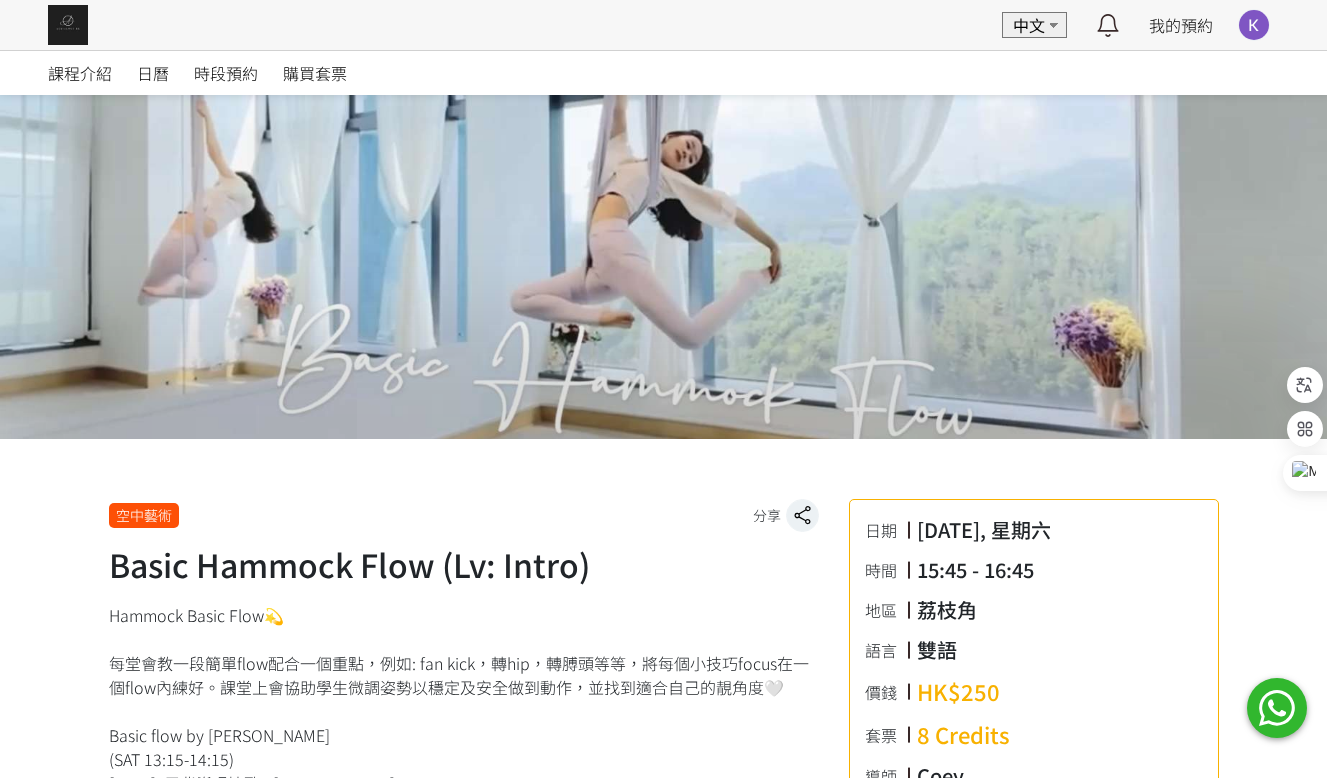 scroll, scrollTop: 0, scrollLeft: 0, axis: both 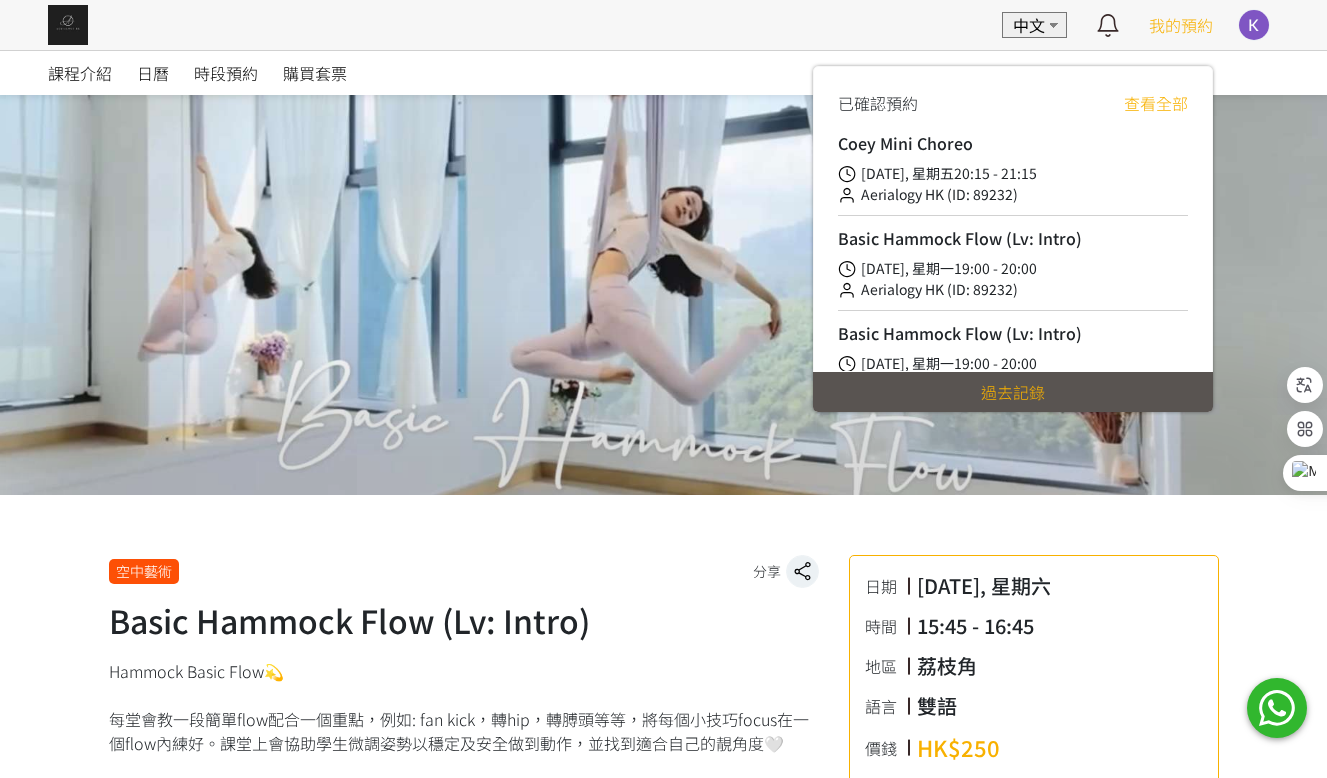 click on "查看全部" at bounding box center [1156, 103] 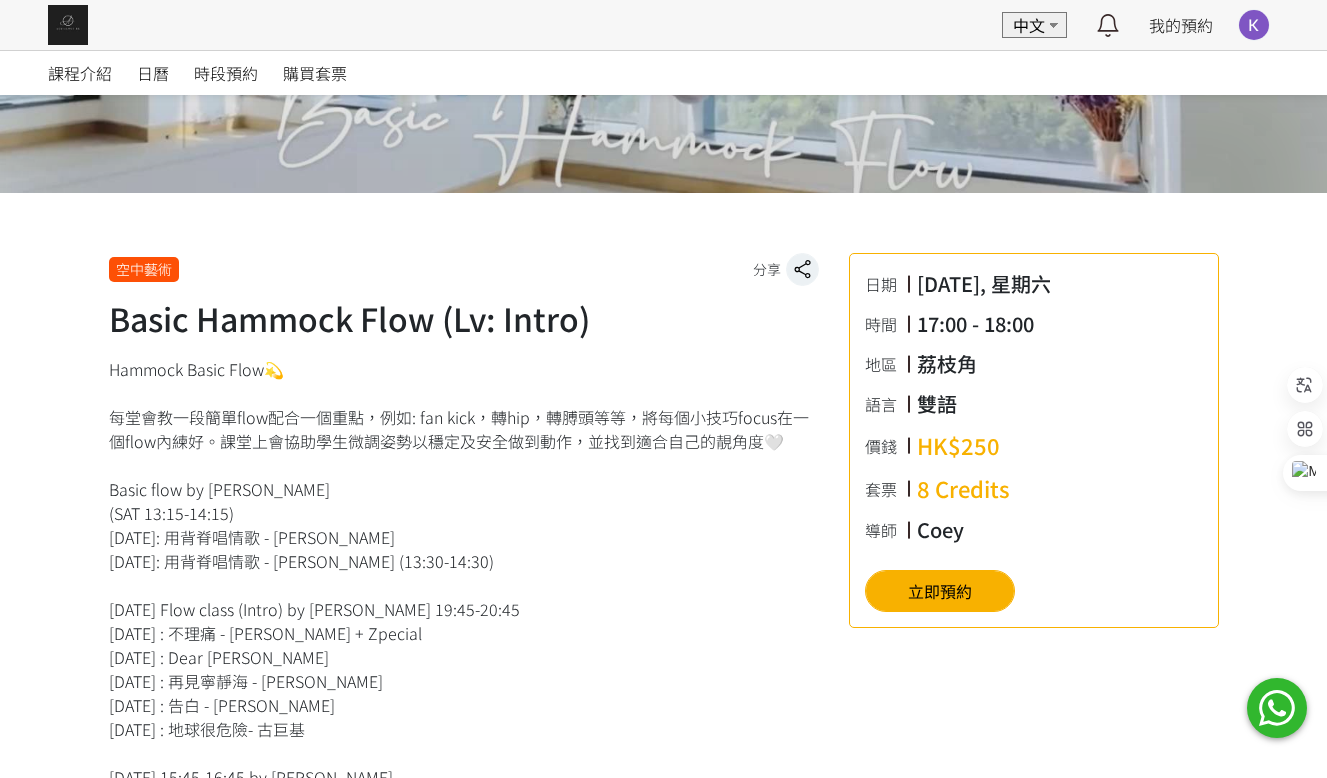 scroll, scrollTop: 300, scrollLeft: 0, axis: vertical 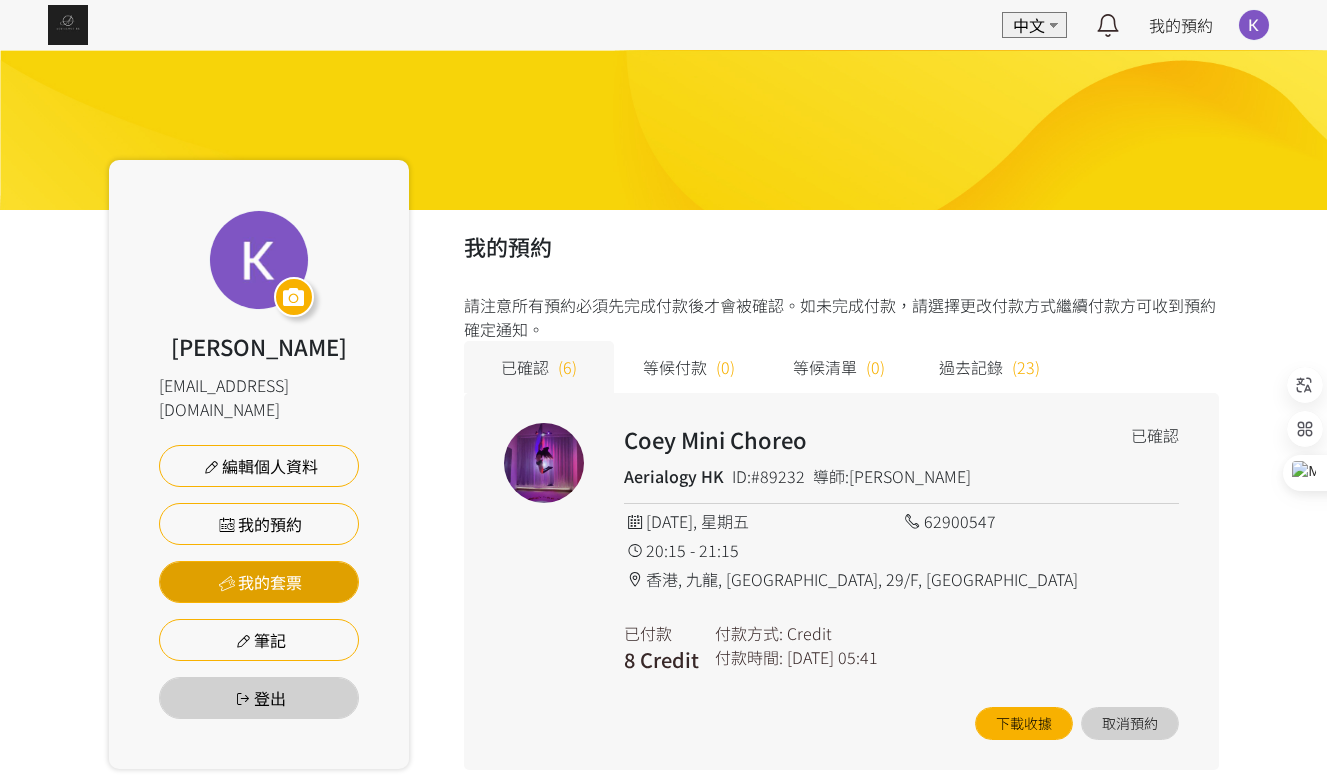 click on "我的套票" at bounding box center [259, 582] 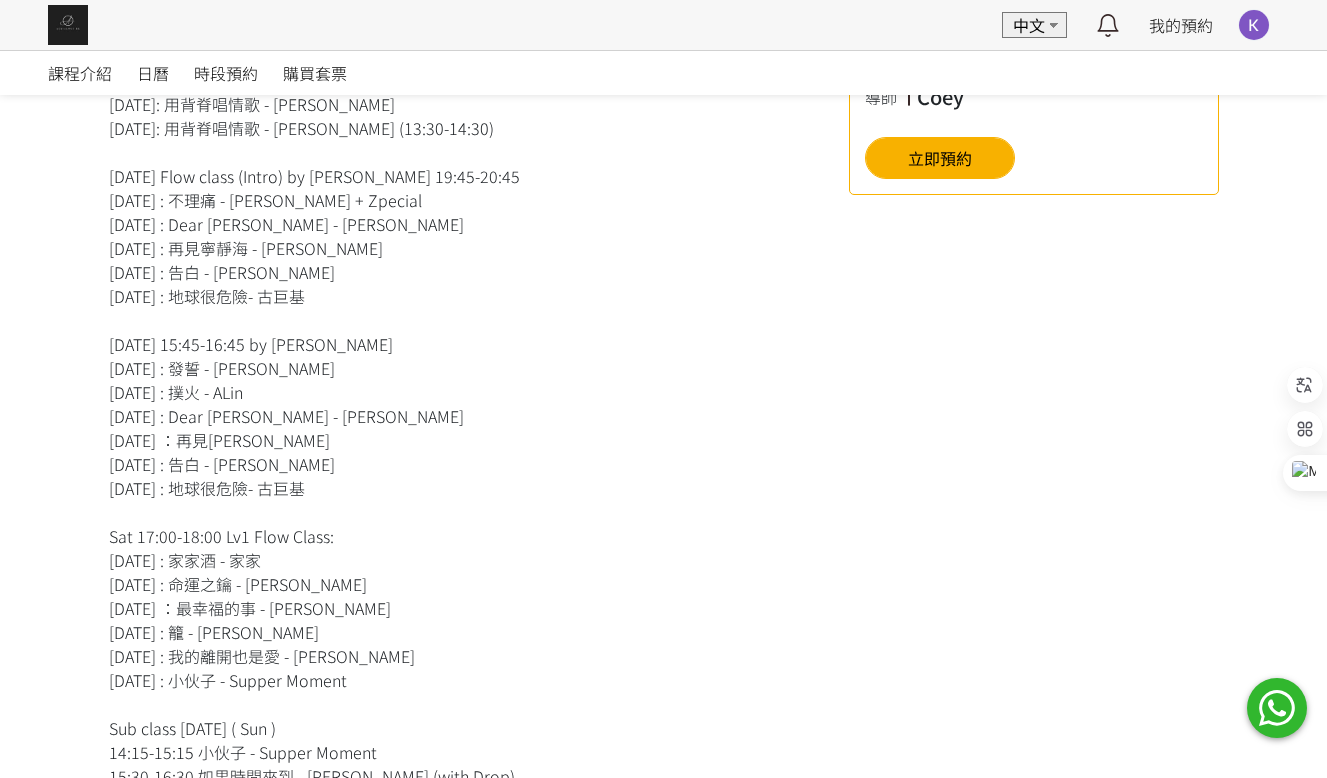 scroll, scrollTop: 700, scrollLeft: 0, axis: vertical 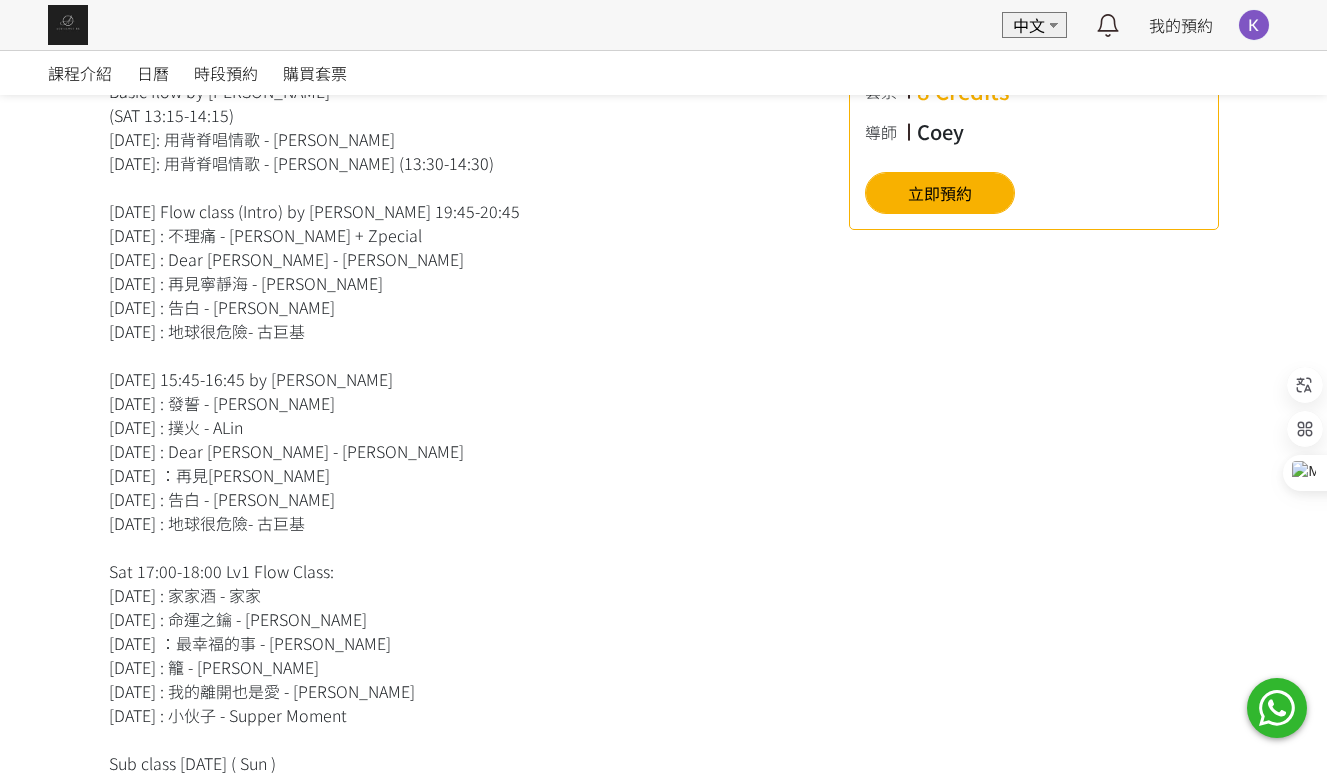click on "Hammock Basic Flow💫
每堂會教一段簡單flow配合一個重點，例如: fan kick，轉hip，轉膊頭等等，將每個小技巧focus在一個flow內練好。課堂上會協助學生微調姿勢以穩定及安全做到動作，並找到適合自己的靚角度🤍
Basic flow by [PERSON_NAME]
(SAT 13:15-14:15)
[DATE]: 用背脊唱情歌 - [PERSON_NAME]
[DATE]: 用背脊唱情歌 - [PERSON_NAME] (13:30-14:30)
[DATE] Flow class (Intro) by [PERSON_NAME] 19:45-20:45
[DATE] : 不理痛 - [PERSON_NAME] + Zpecial
[DATE]  : Dear [PERSON_NAME] - [PERSON_NAME]
[DATE] : 再見寧靜海 - [PERSON_NAME]
[DATE]  : 告白 - [PERSON_NAME][DATE] : 地球很危險- 古巨基
[DATE]  15:45-16:45 by [PERSON_NAME]
[DATE] : 發誓 - [PERSON_NAME][DATE] : 撲火 - ALin
[DATE] :  Dear [PERSON_NAME]
[DATE]  ：再見寧靜海 - [PERSON_NAME]
[DATE]  : 告白 - [PERSON_NAME][DATE] : 地球很危險- 古巨基
Sat 17:00-18:00 Lv1 Flow Class:
[DATE]  : 家家酒 - 家家
[DATE] : 命運之鑰 - [PERSON_NAME][DATE]   : 籠 - [PERSON_NAME]" at bounding box center [464, 595] 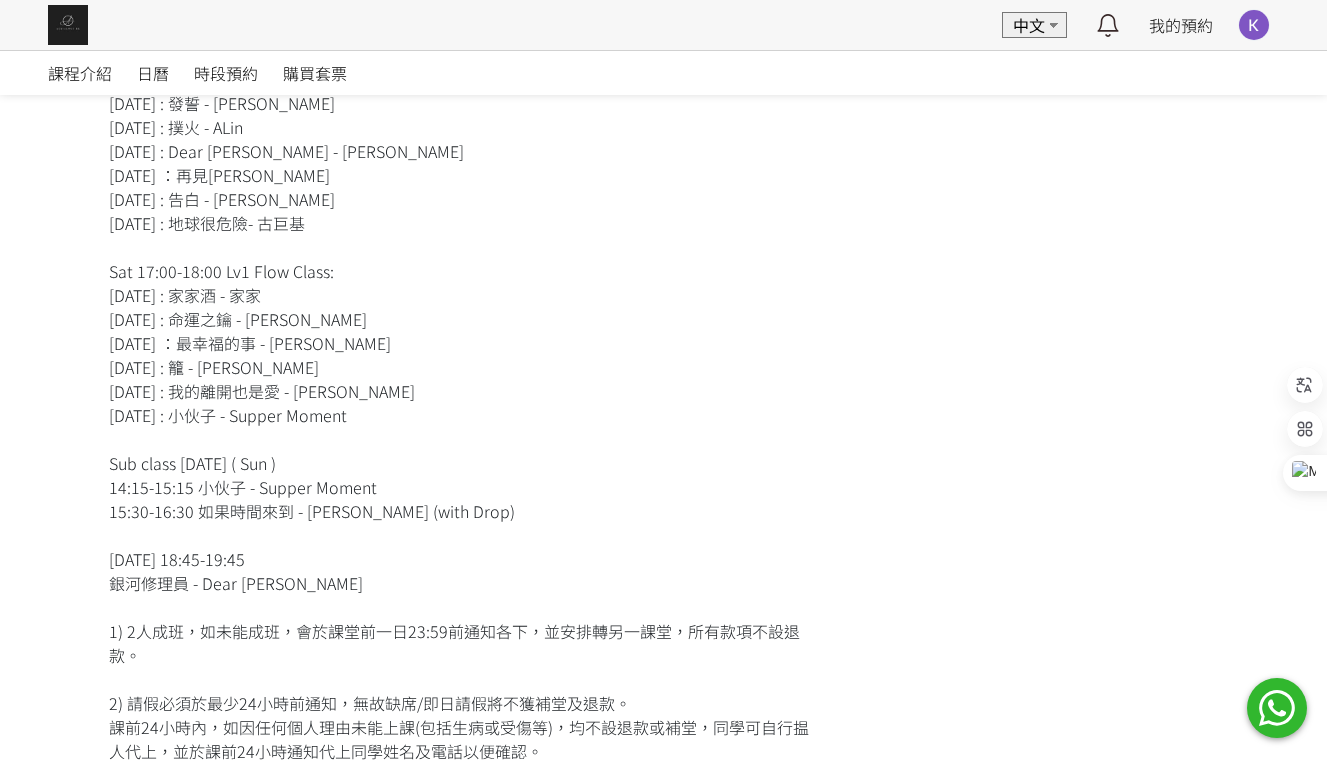 scroll, scrollTop: 1100, scrollLeft: 0, axis: vertical 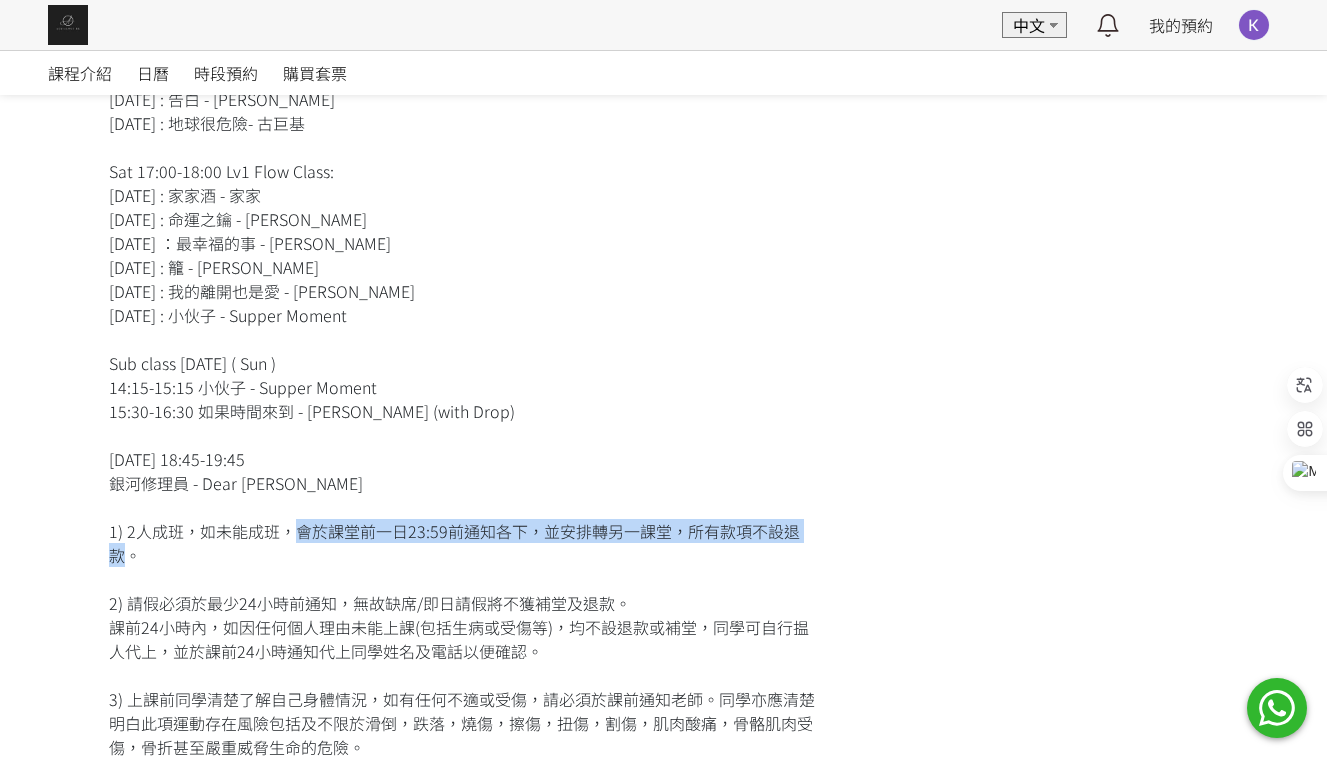 drag, startPoint x: 286, startPoint y: 536, endPoint x: 895, endPoint y: 525, distance: 609.09937 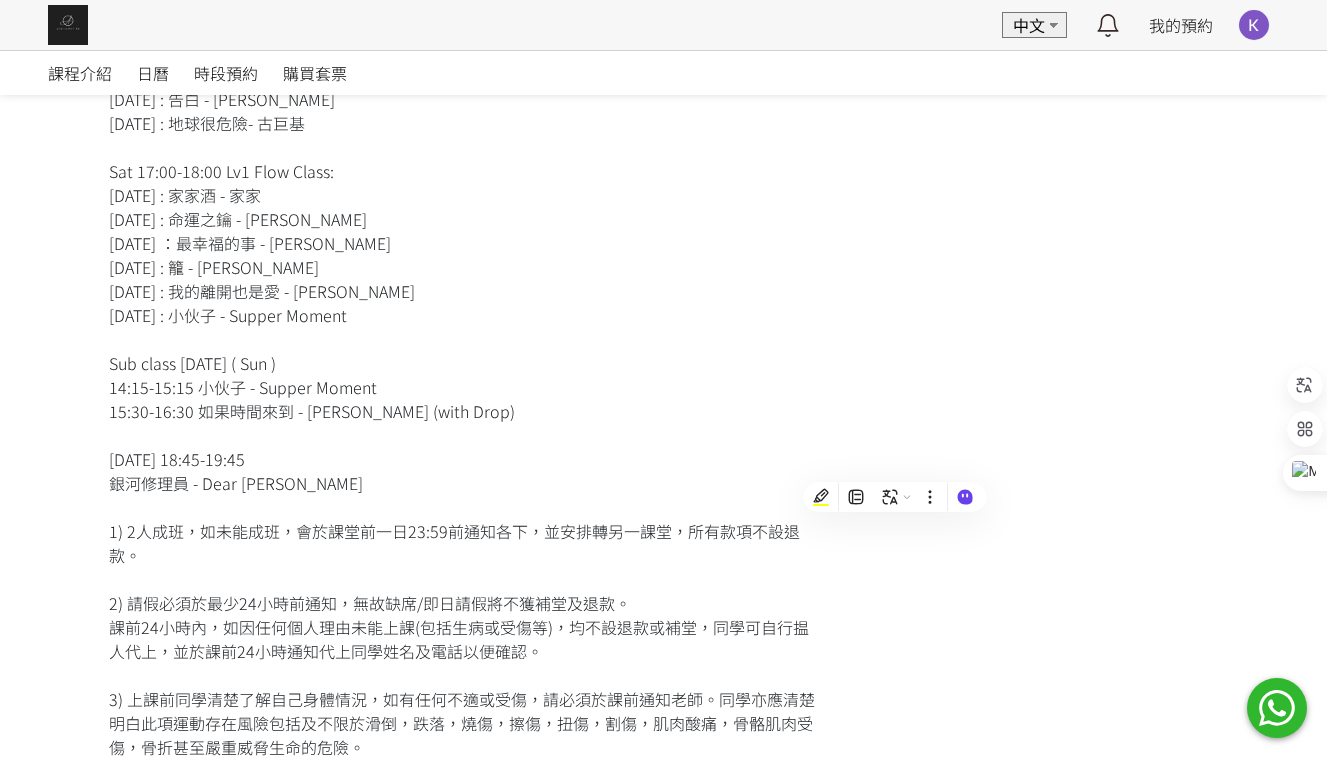 click on "Hammock Basic Flow💫
每堂會教一段簡單flow配合一個重點，例如: fan kick，轉hip，轉膊頭等等，將每個小技巧focus在一個flow內練好。課堂上會協助學生微調姿勢以穩定及安全做到動作，並找到適合自己的靚角度🤍
Basic flow by Fiona
(SAT 13:15-14:15)
26 July: 用背脊唱情歌 - Gareth T
2 Aug: 用背脊唱情歌 - Gareth T (13:30-14:30)
Tuesday Flow class (Intro) by Coey 19:45-20:45
29 July : 不理痛 - 陳蕾 + Zpecial
5 Aug  : Dear Fiona - Fiona Sit
12 Aug : 再見寧靜海 - Ian
19 Aug  : 告白 - 吳雨霏
26 Aug : 地球很危險- 古巨基
Saturday  15:45-16:45 by Coey
26 July : 發誓 - 鍾嘉欣
2 Aug : 撲火 - ALin
9 Aug :  Dear Fiona - Fiona Sit
16 Aug  ：再見寧靜海 - Ian
24 Aug  : 告白 - 吳雨霏
30 Aug : 地球很危險- 古巨基
Sat 17:00-18:00 Lv1 Flow Class:
26 July  : 家家酒 - 家家
2 Aug : 命運之鑰 - 鄧麗欣
16 Aug   : 籠 - 張碧晨" at bounding box center (464, 195) 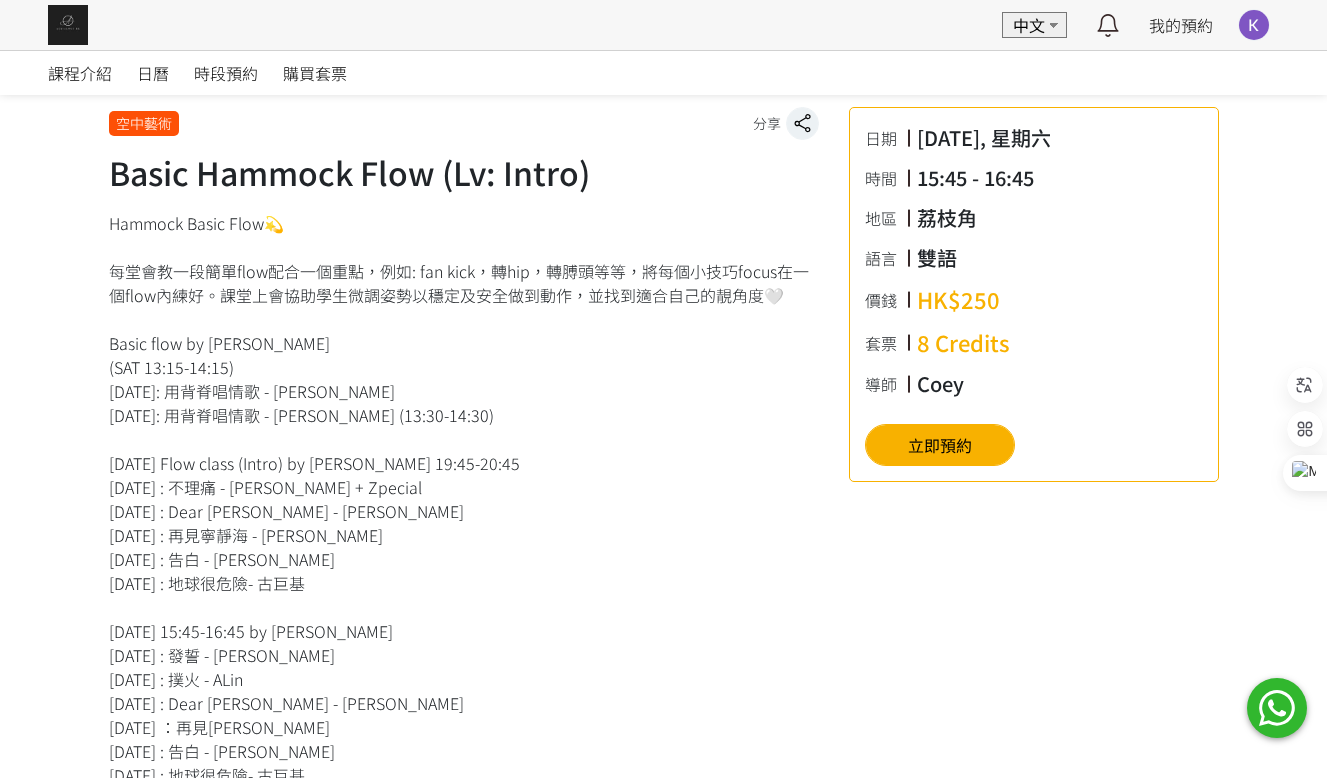 scroll, scrollTop: 400, scrollLeft: 0, axis: vertical 